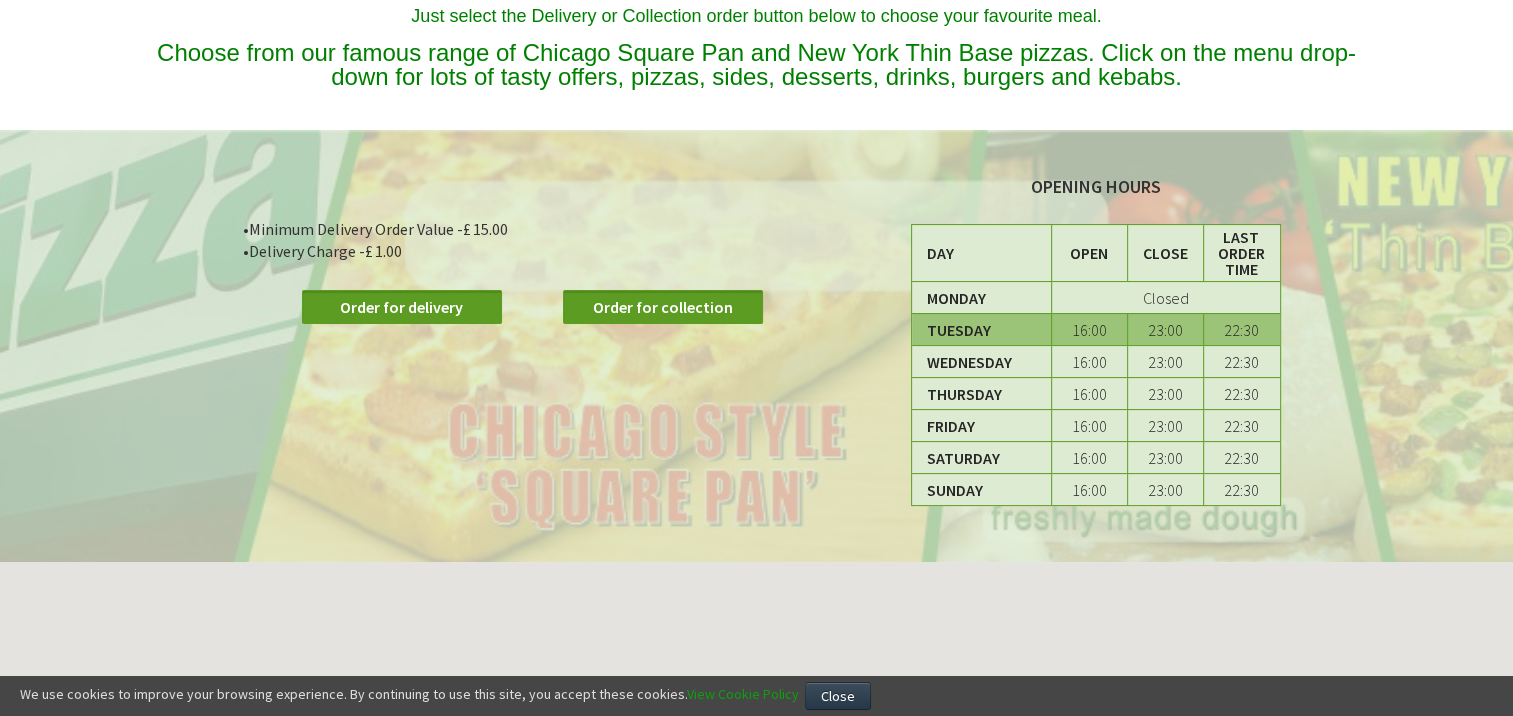 scroll, scrollTop: 0, scrollLeft: 0, axis: both 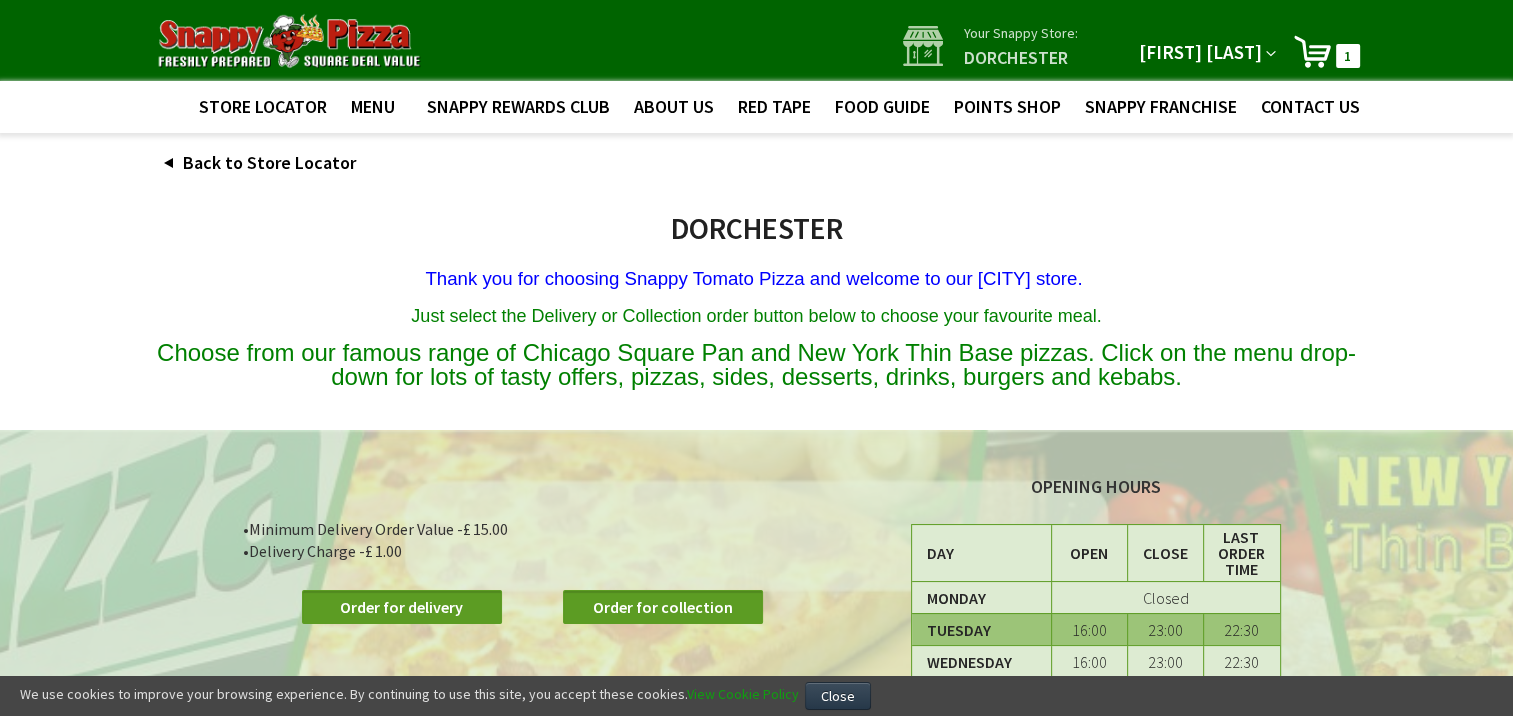type on "[FIRST] [LAST]" 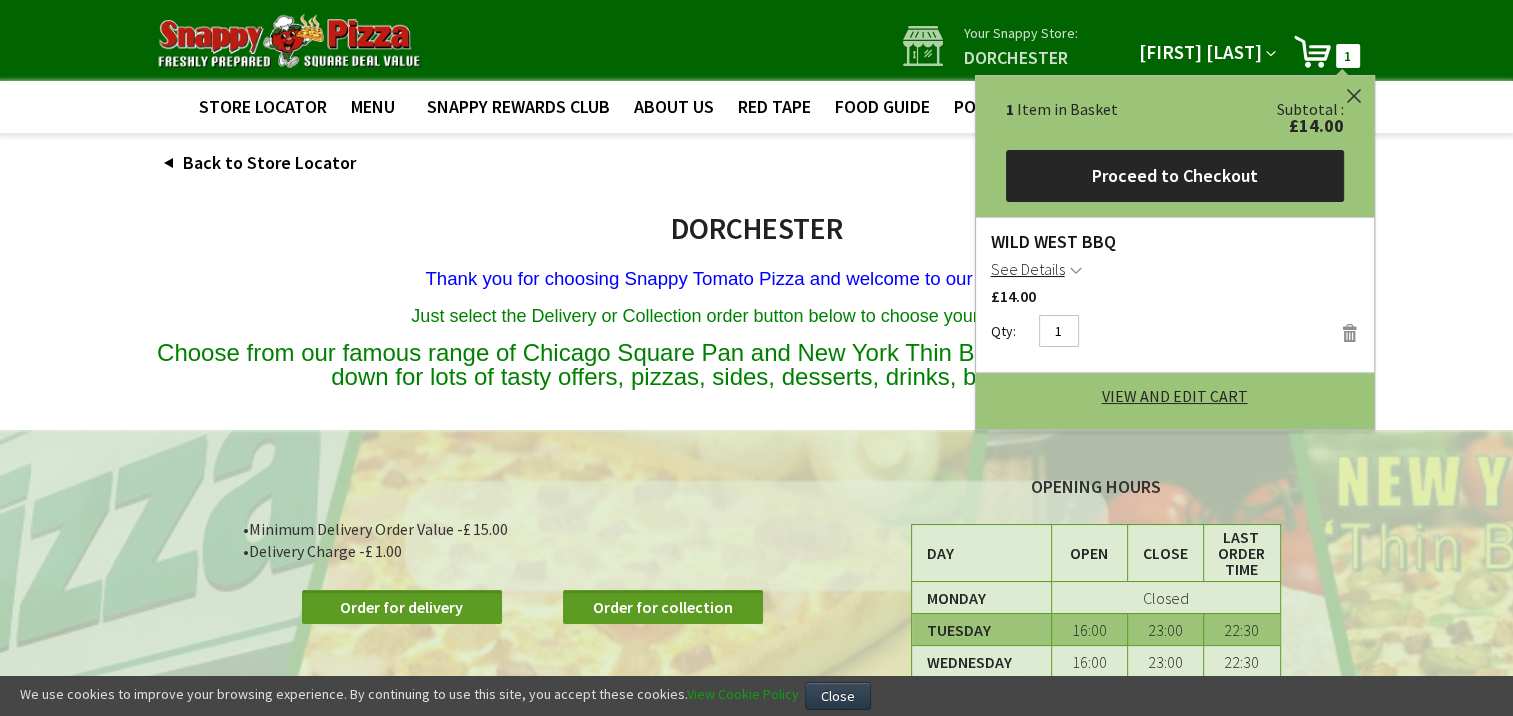 click on "Minimum Delivery Order Value -  15.00
Delivery Charge -                                              1.00
Order for delivery
Order for collection" at bounding box center (756, 646) 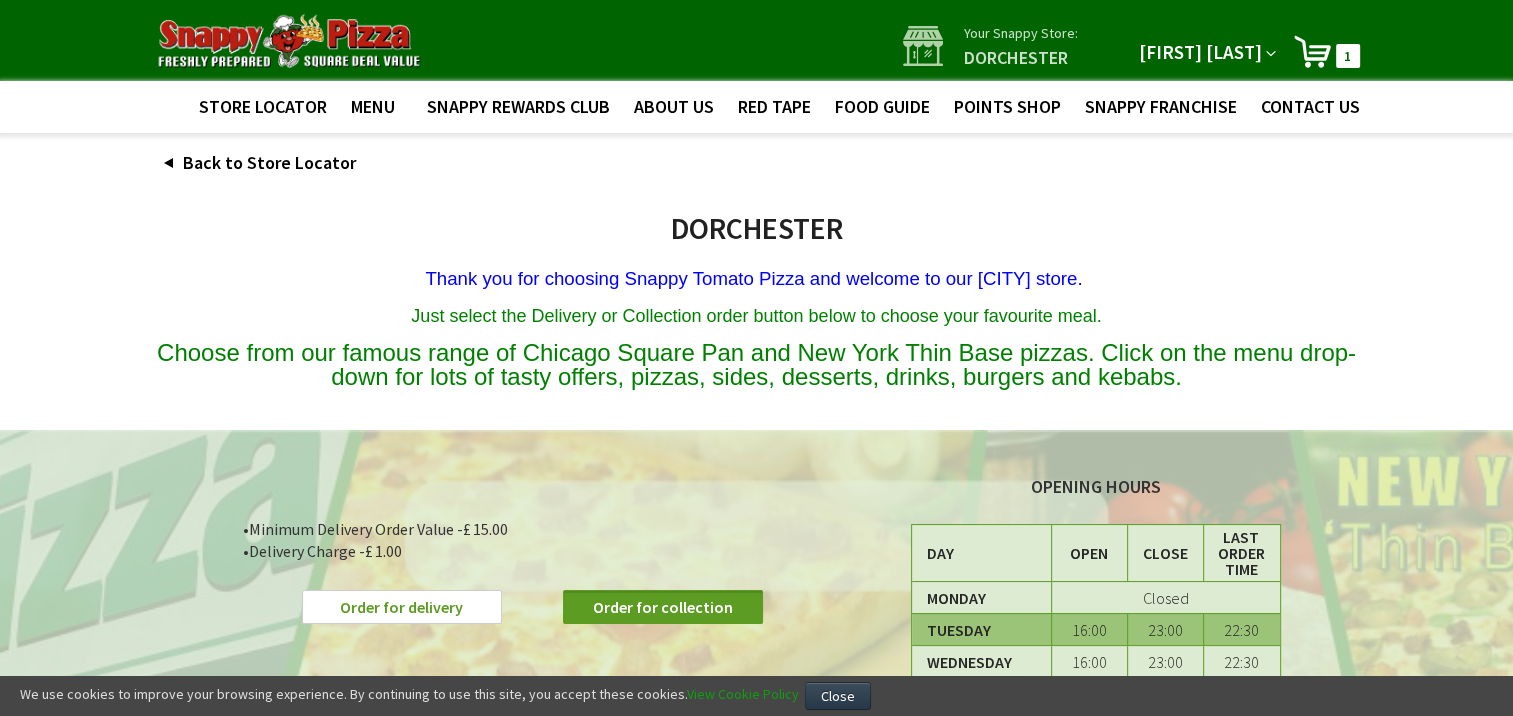 click on "Order for delivery" at bounding box center (402, 607) 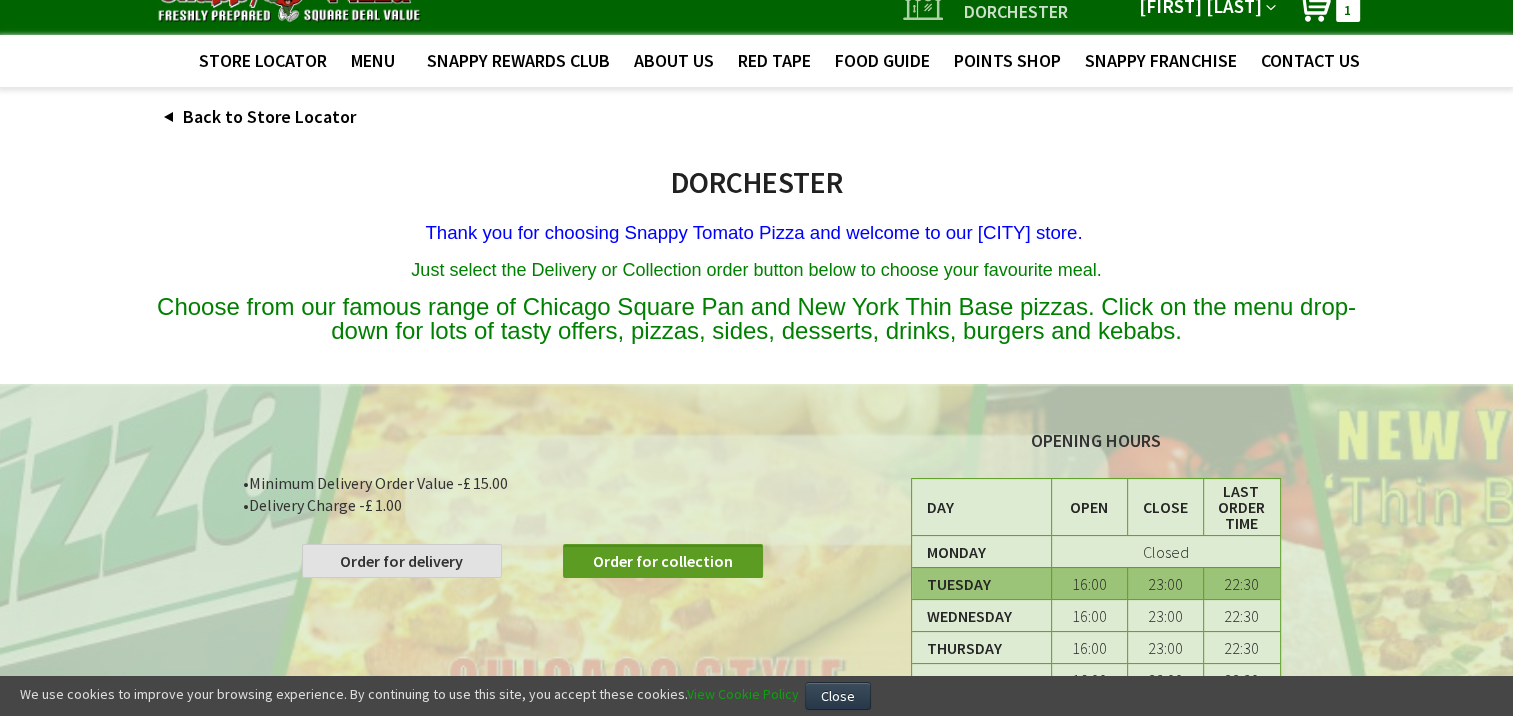 scroll, scrollTop: 186, scrollLeft: 0, axis: vertical 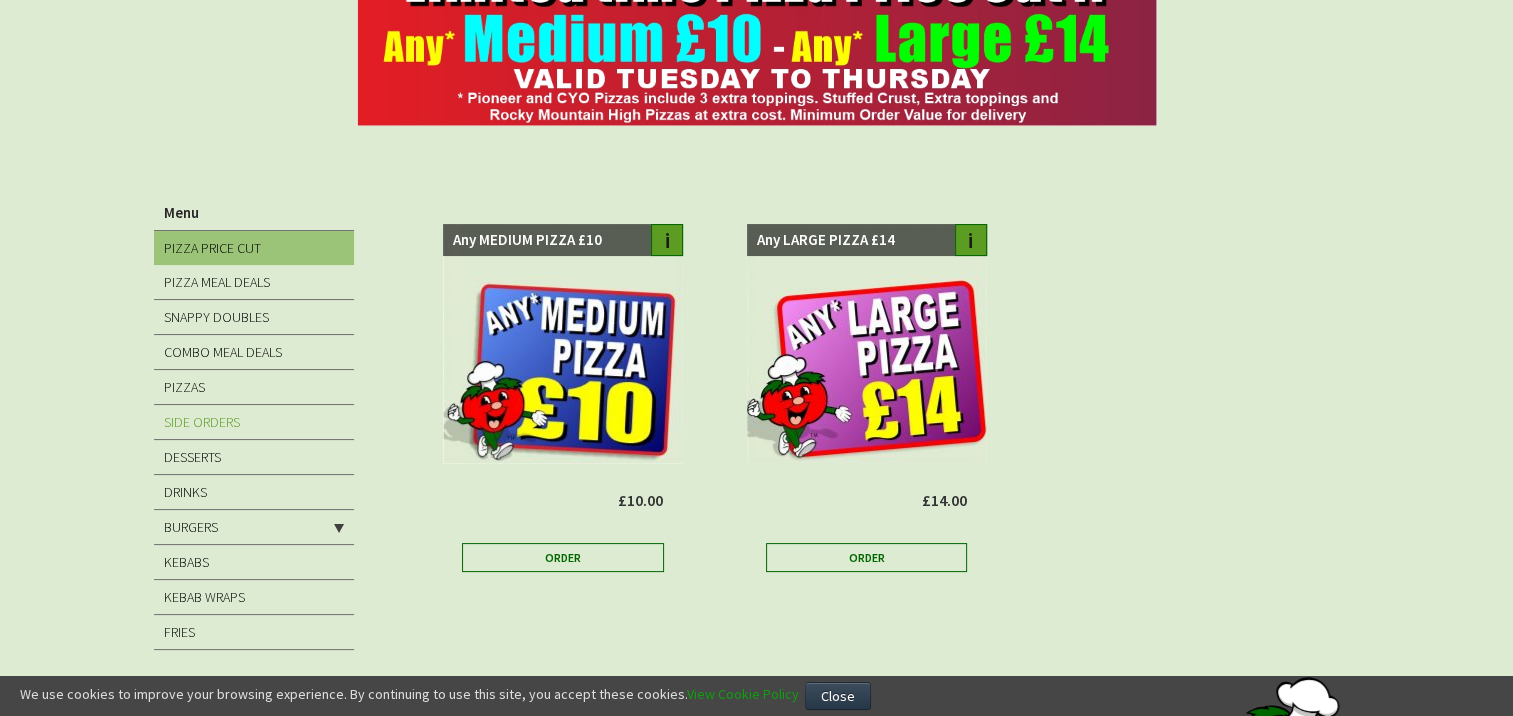 type on "[FIRST] [LAST]" 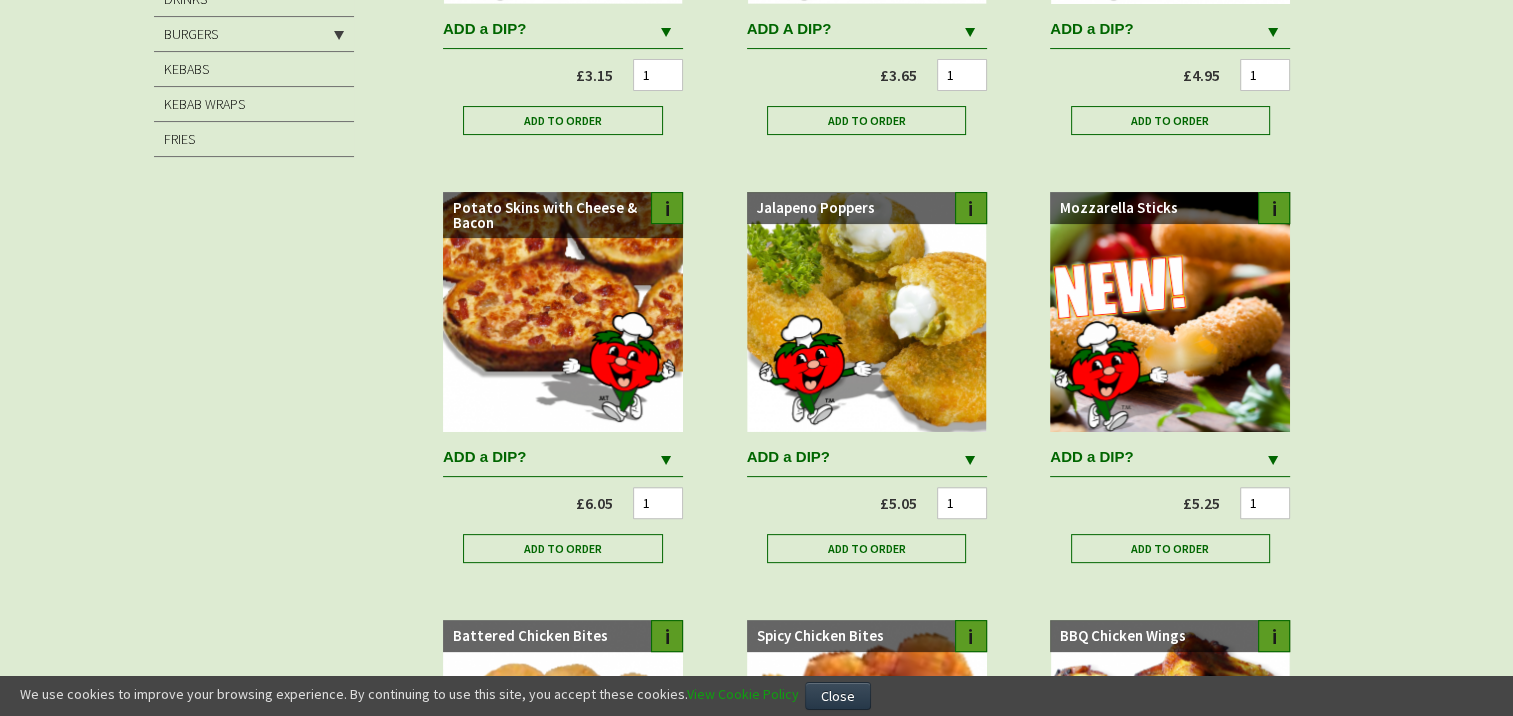 scroll, scrollTop: 500, scrollLeft: 0, axis: vertical 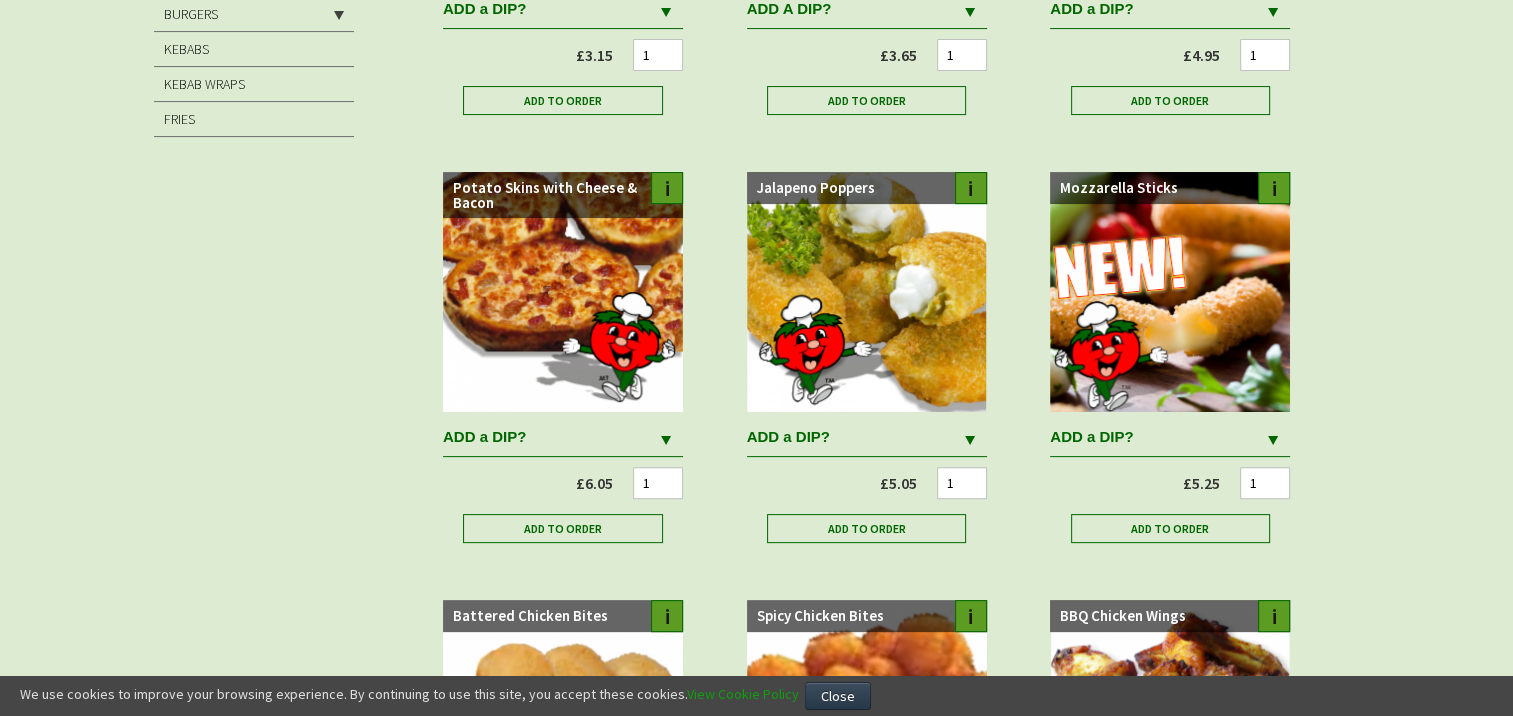 type on "[FIRST] [LAST]" 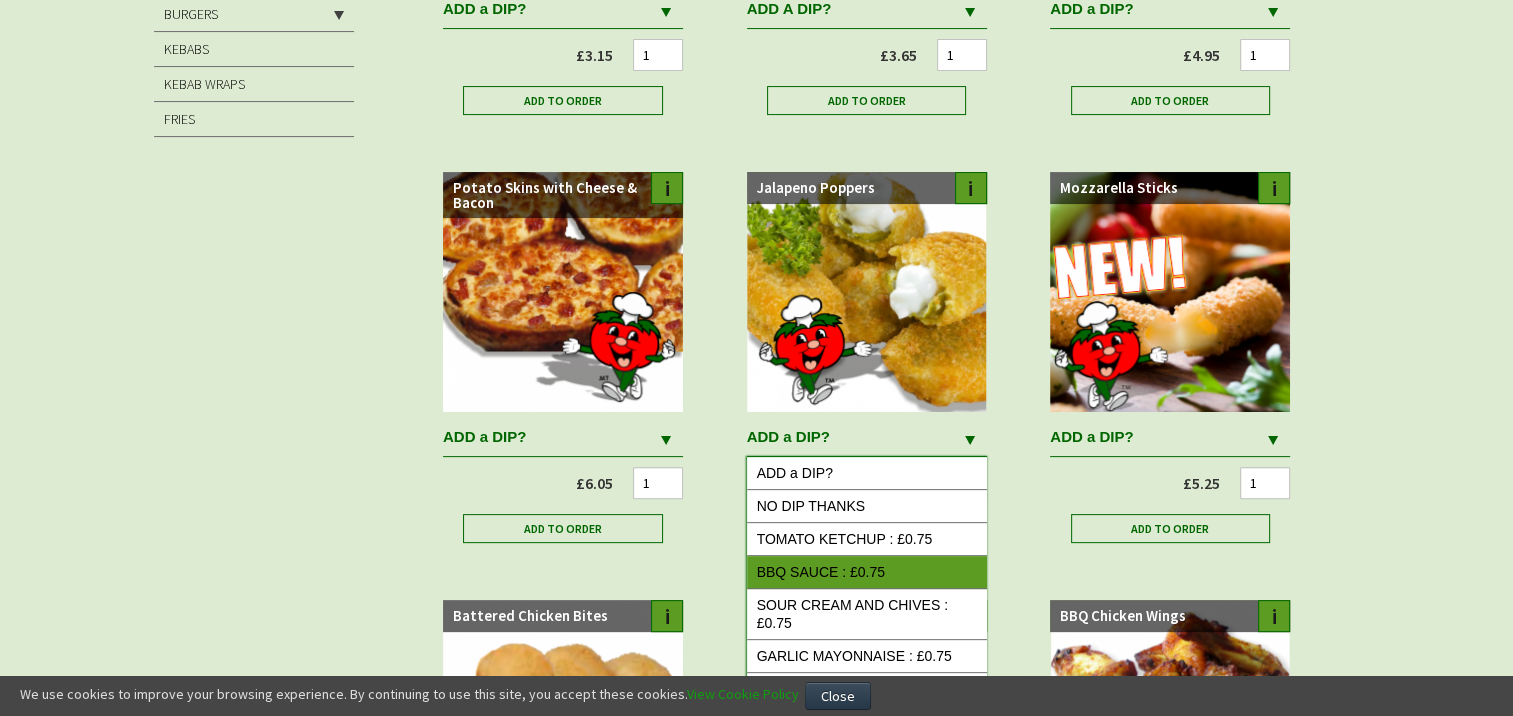 click on "BBQ SAUCE : £0.75" at bounding box center [867, 572] 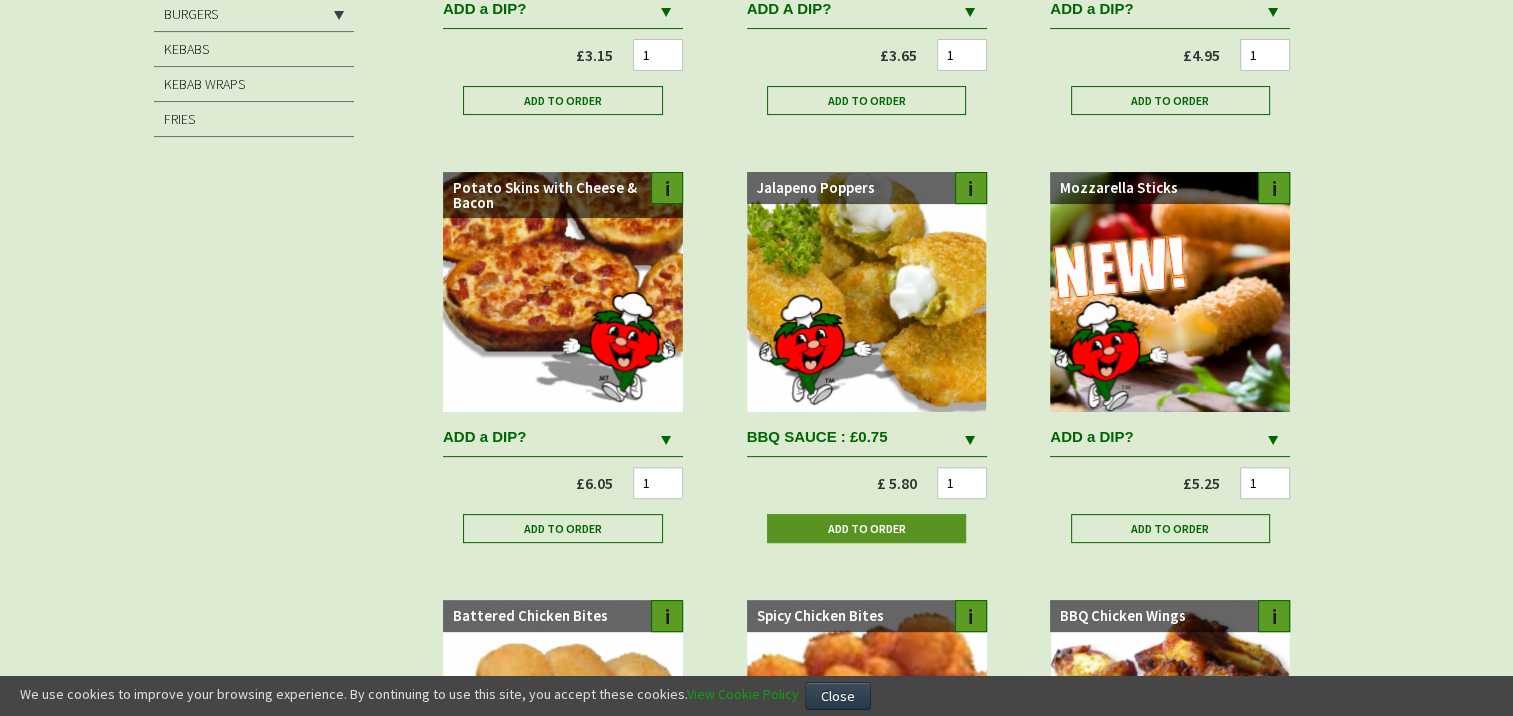click on "Add to Order" at bounding box center (867, 528) 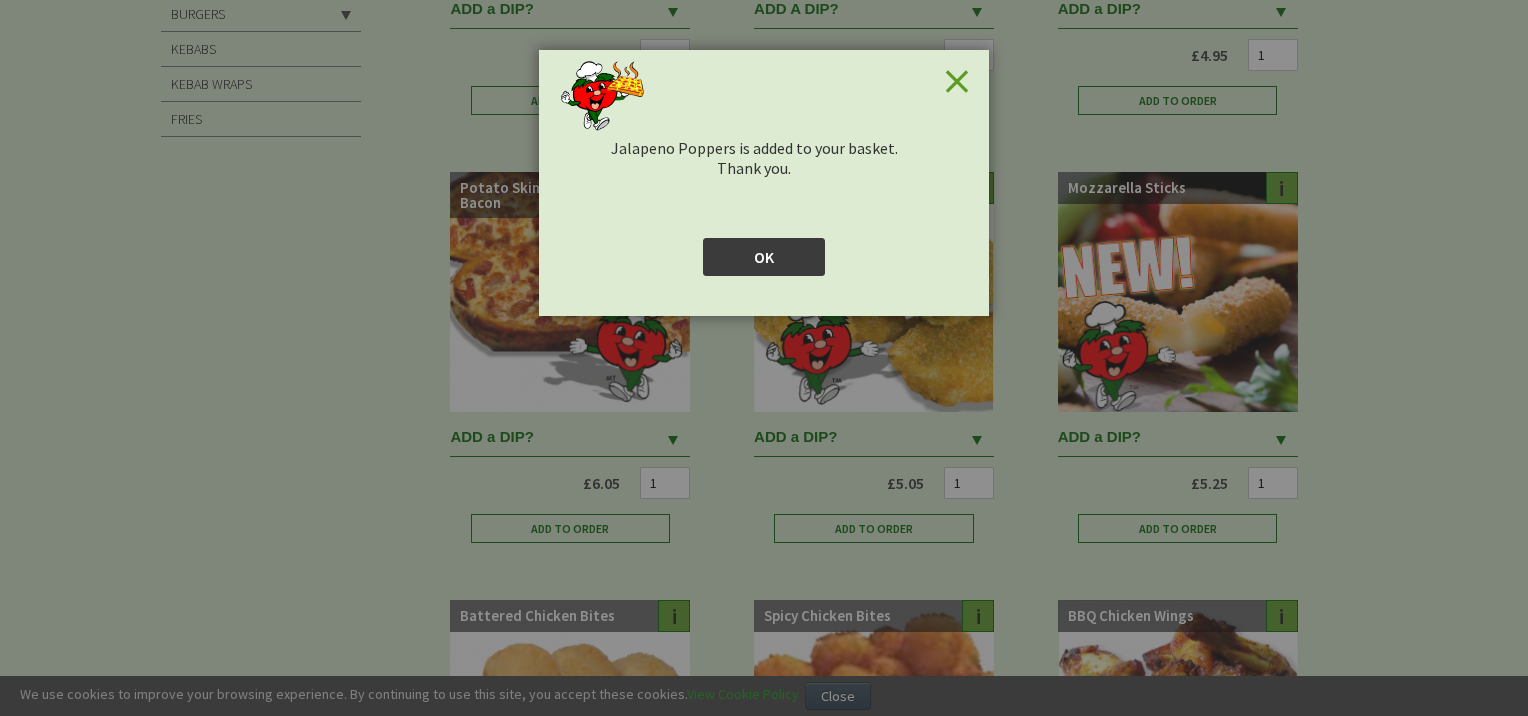 click on "OK" at bounding box center (764, 257) 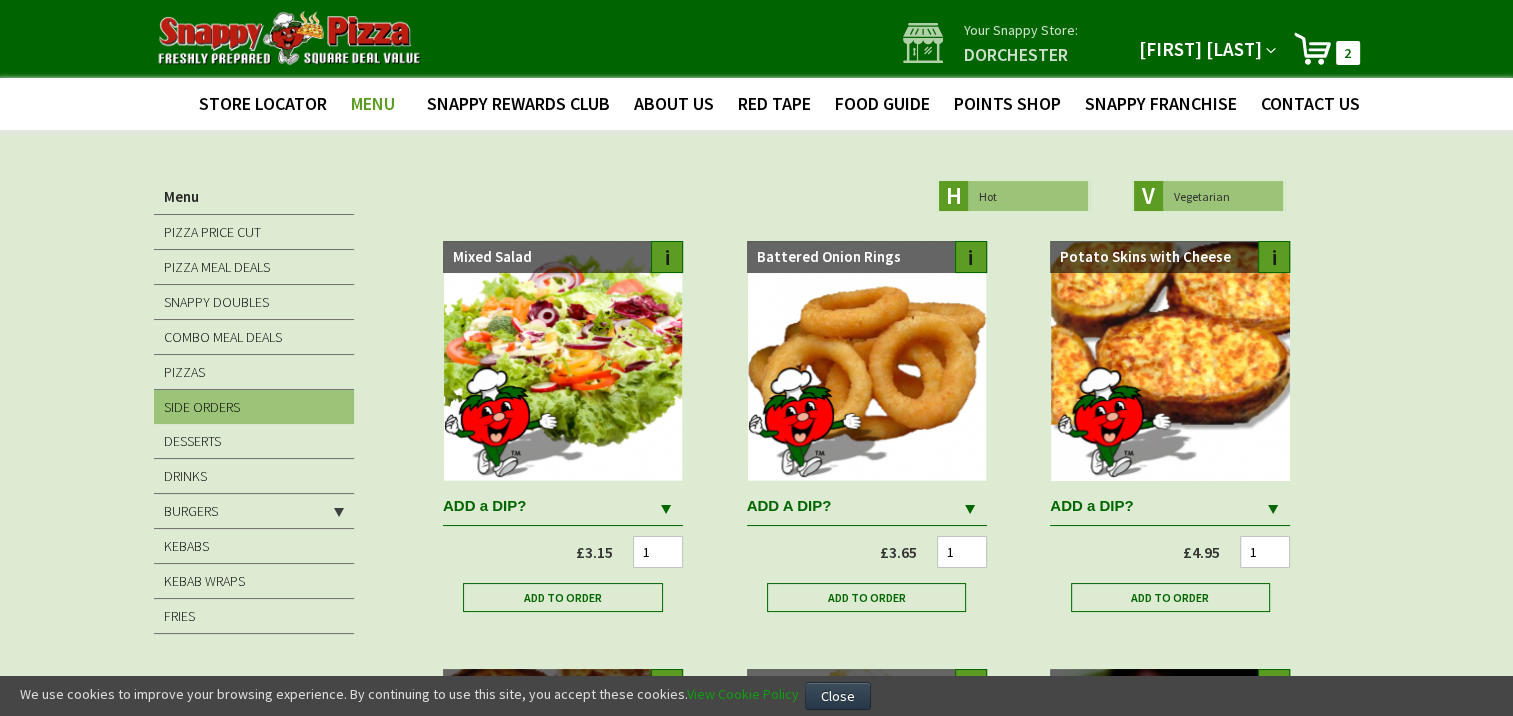 scroll, scrollTop: 0, scrollLeft: 0, axis: both 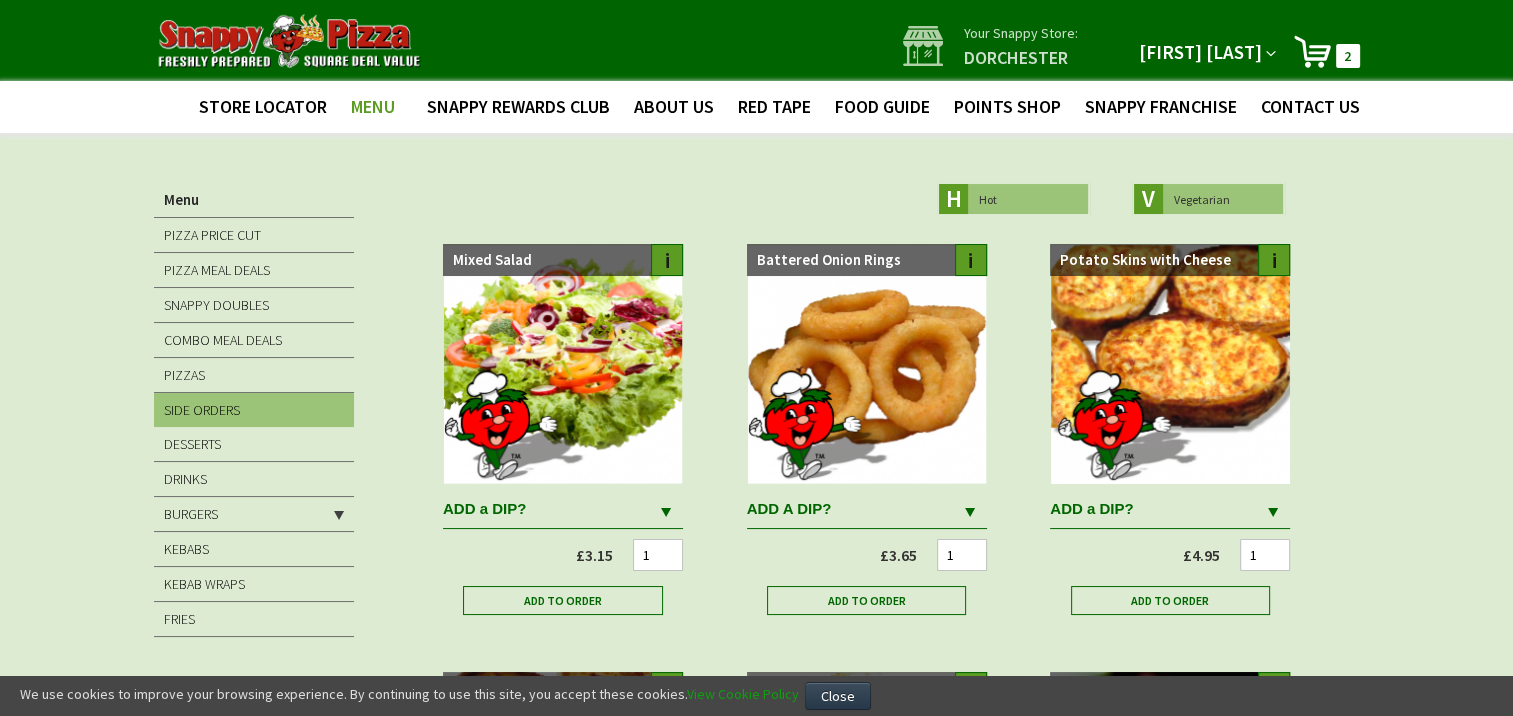 click on "My Cart
2
2
items" at bounding box center (1305, 51) 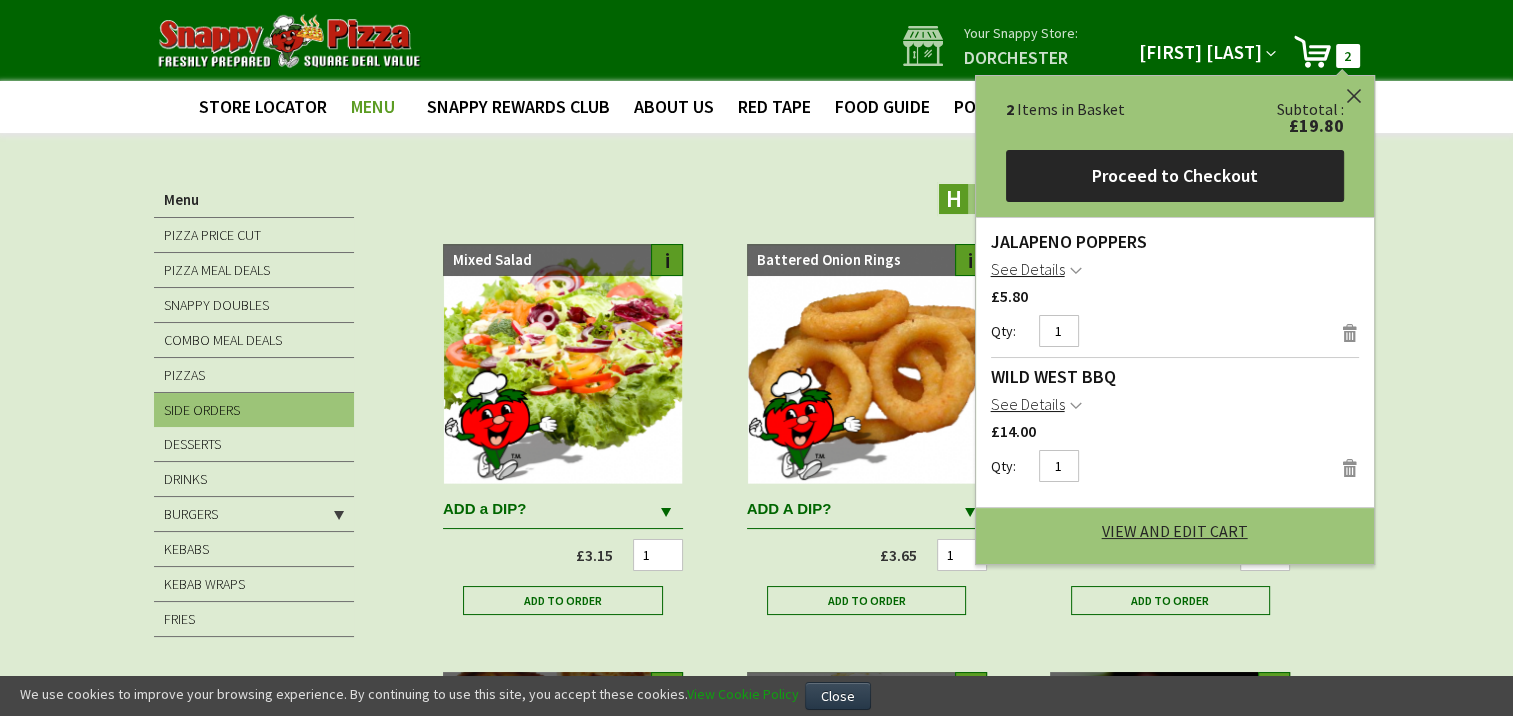 click on "Close" at bounding box center [1354, 96] 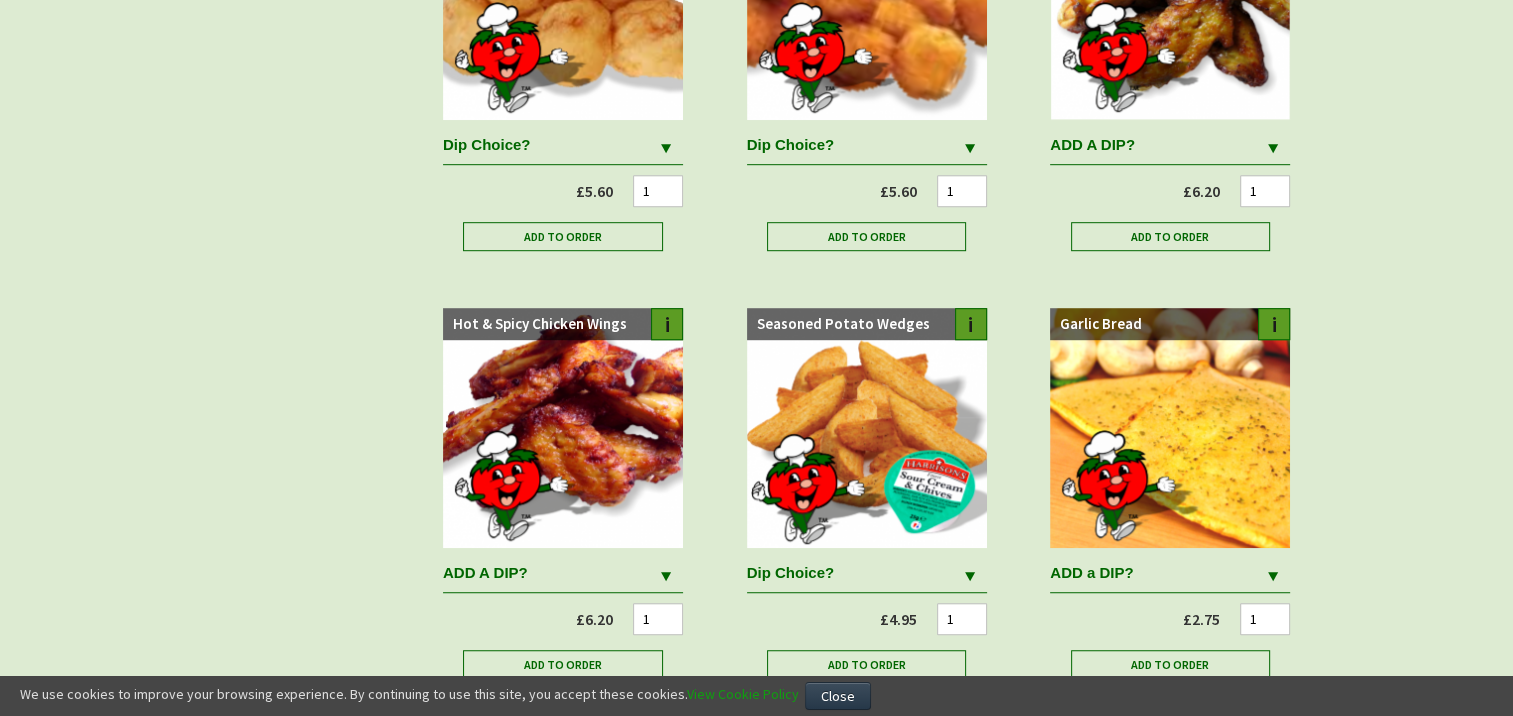 scroll, scrollTop: 1000, scrollLeft: 0, axis: vertical 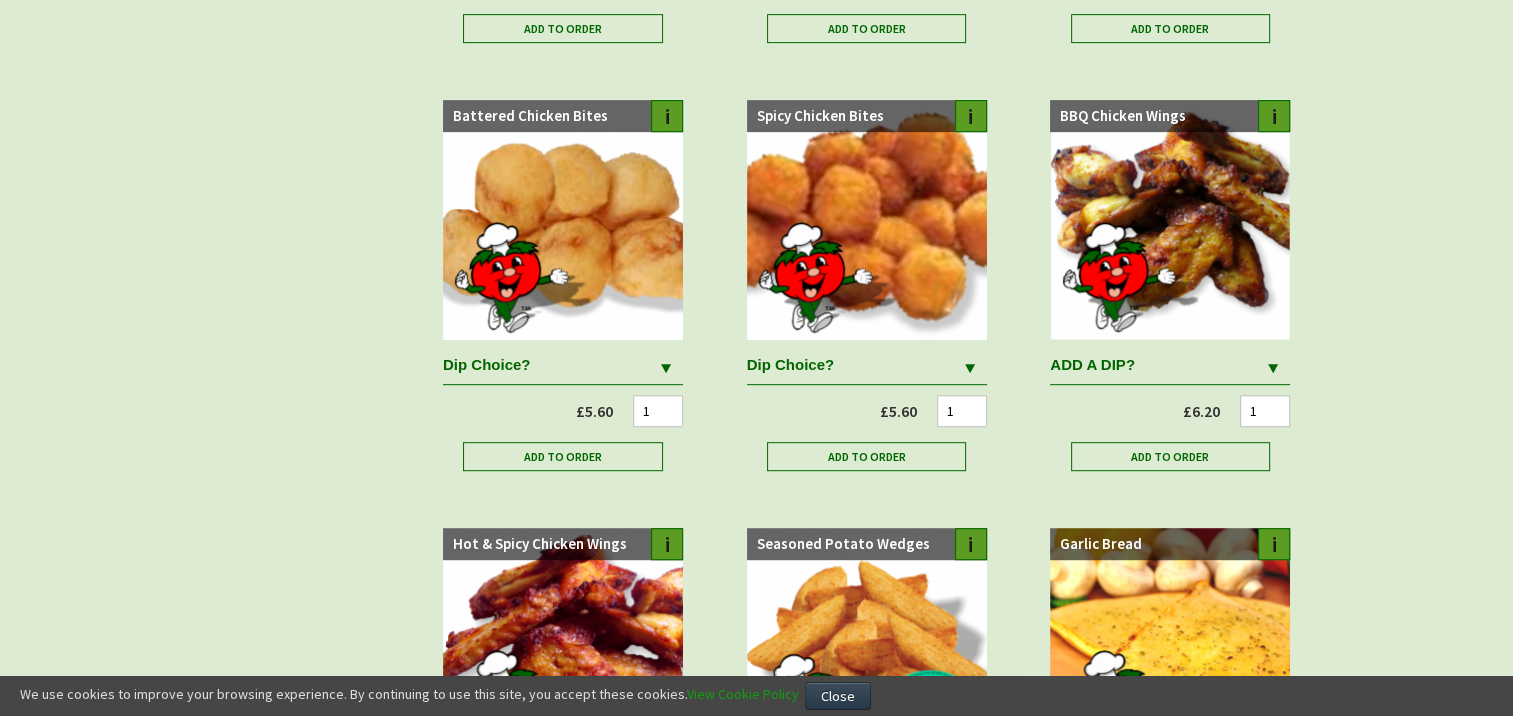 click at bounding box center (970, 367) 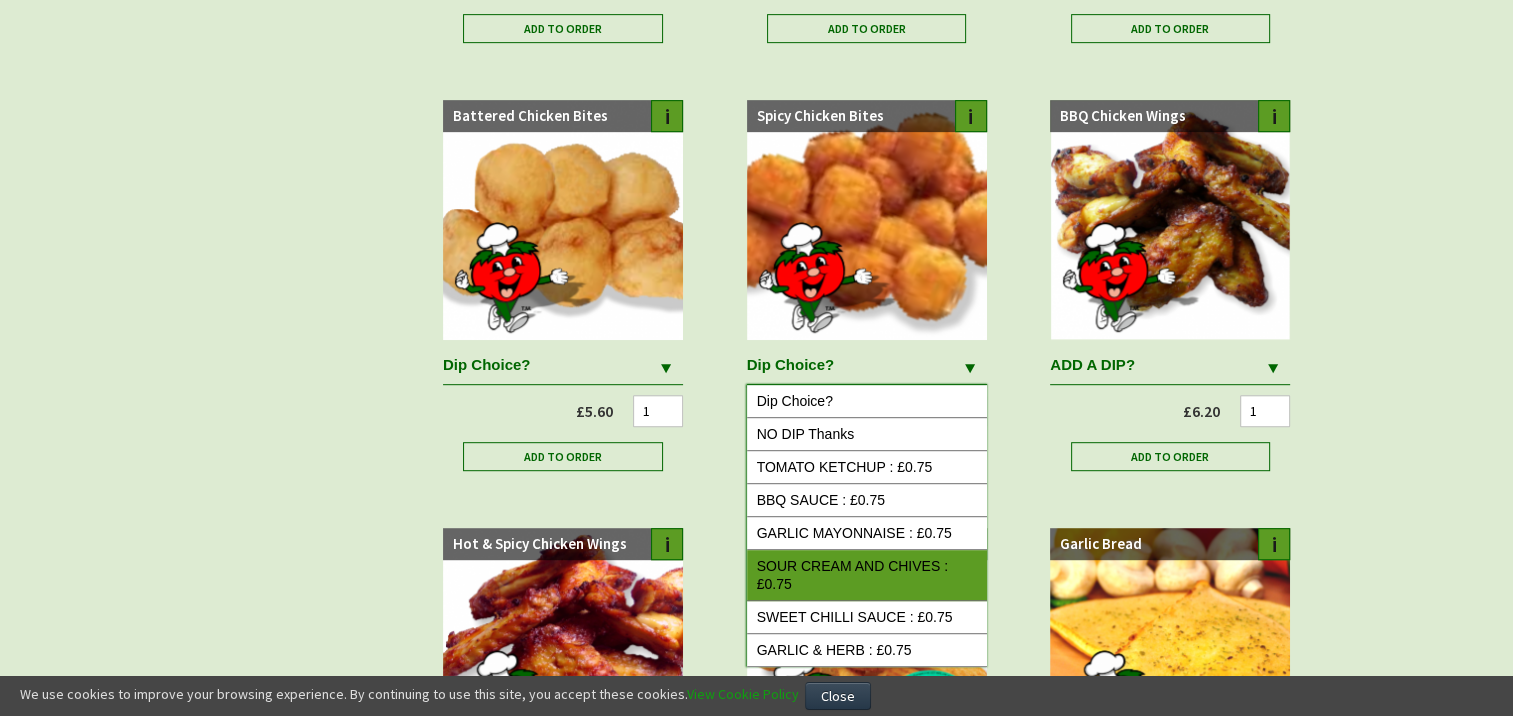 click on "SOUR CREAM AND CHIVES : £0.75" at bounding box center [867, 575] 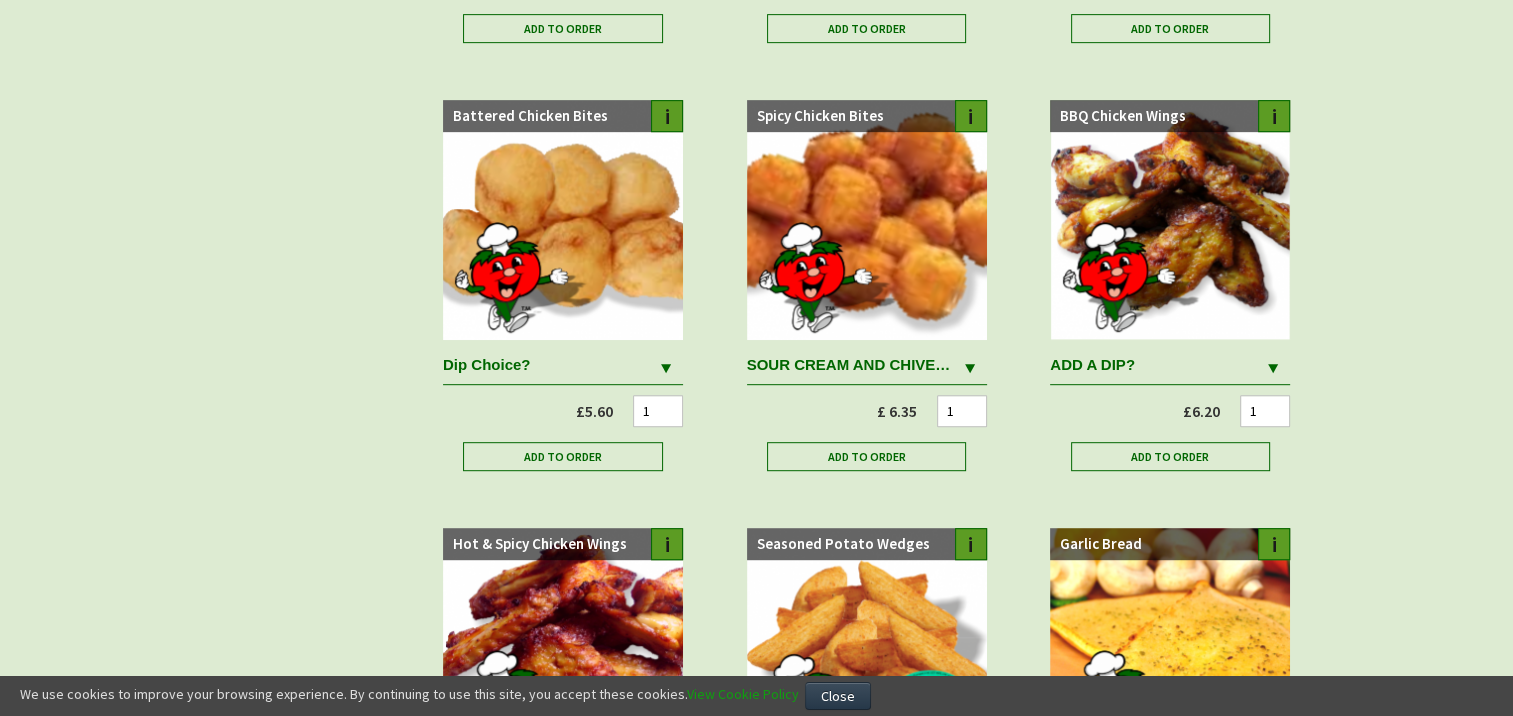 click at bounding box center [970, 368] 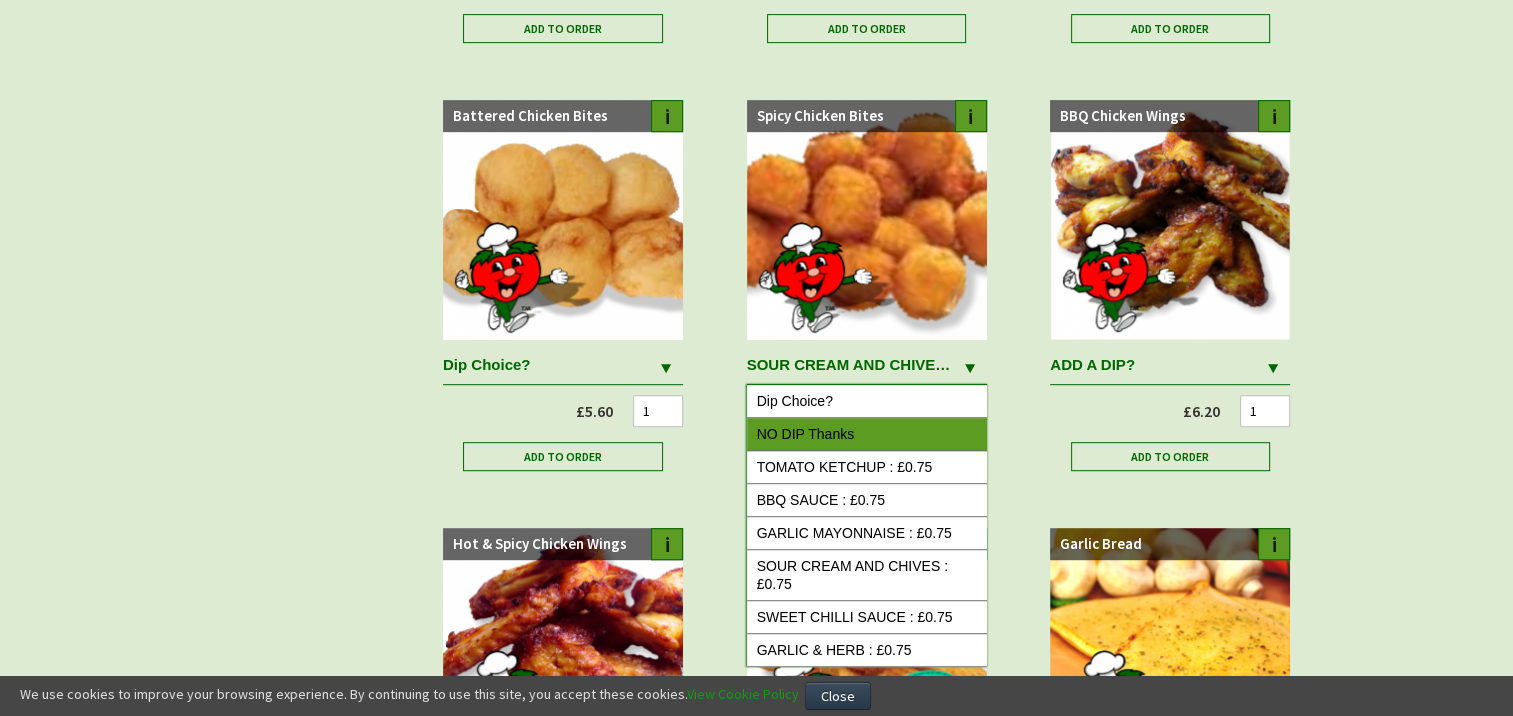click on "NO DIP Thanks" at bounding box center (867, 434) 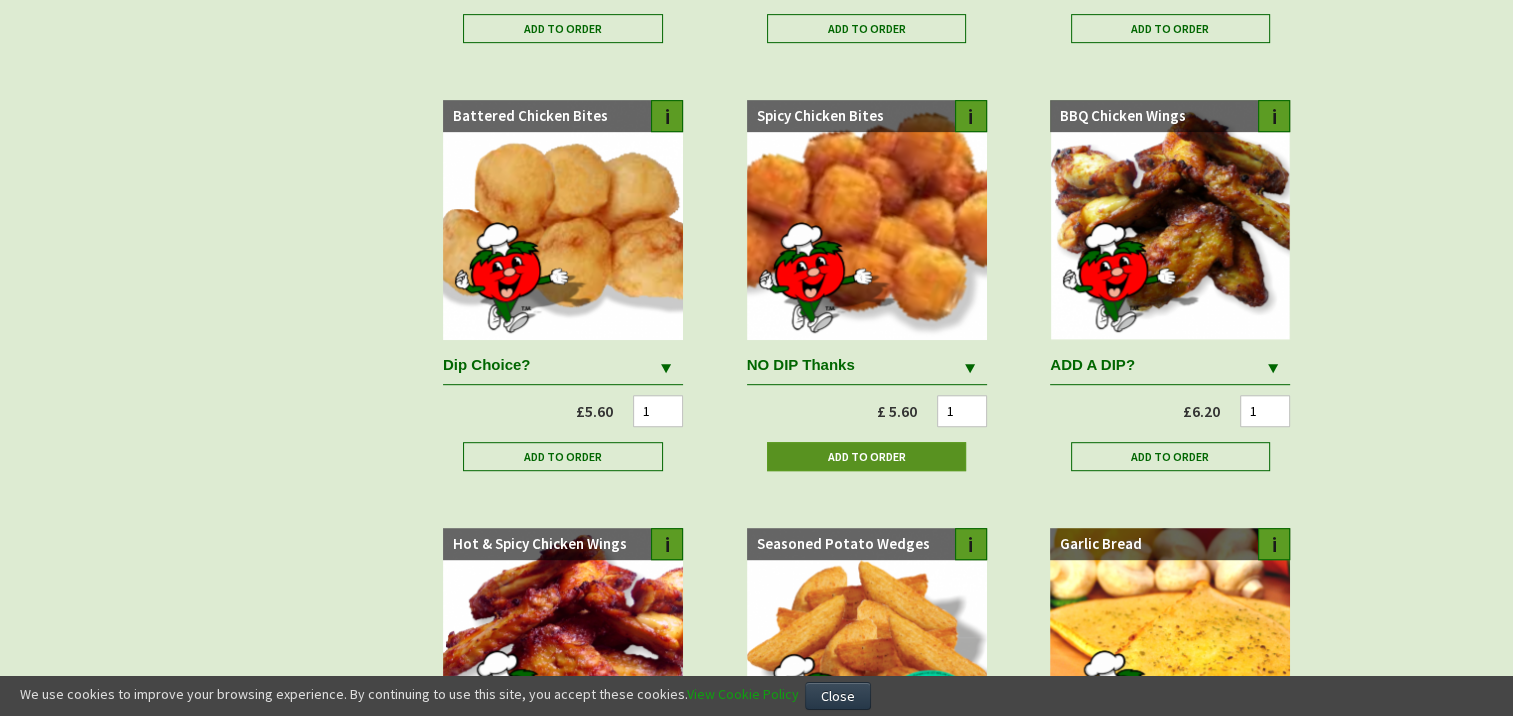 click on "Add to Order" at bounding box center [866, 456] 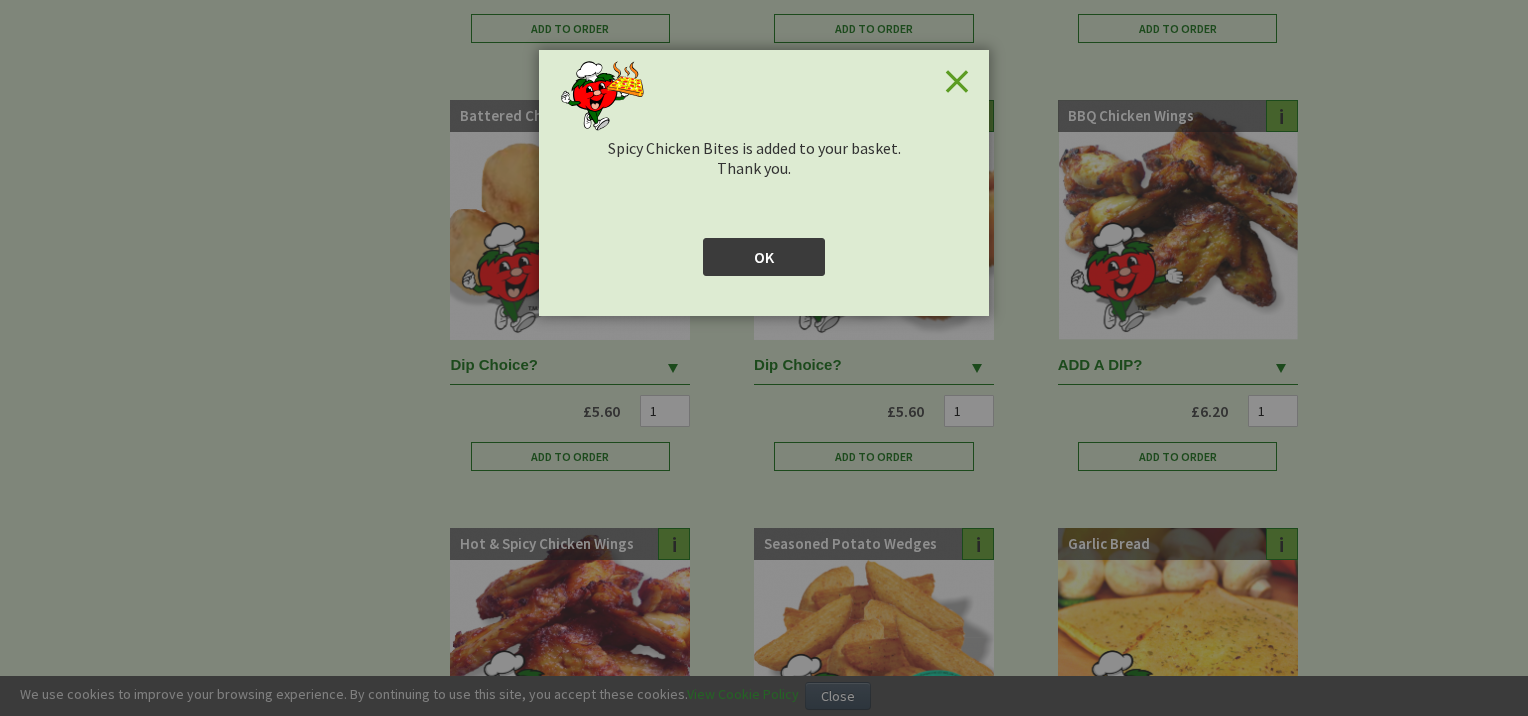 click on "OK" at bounding box center (764, 257) 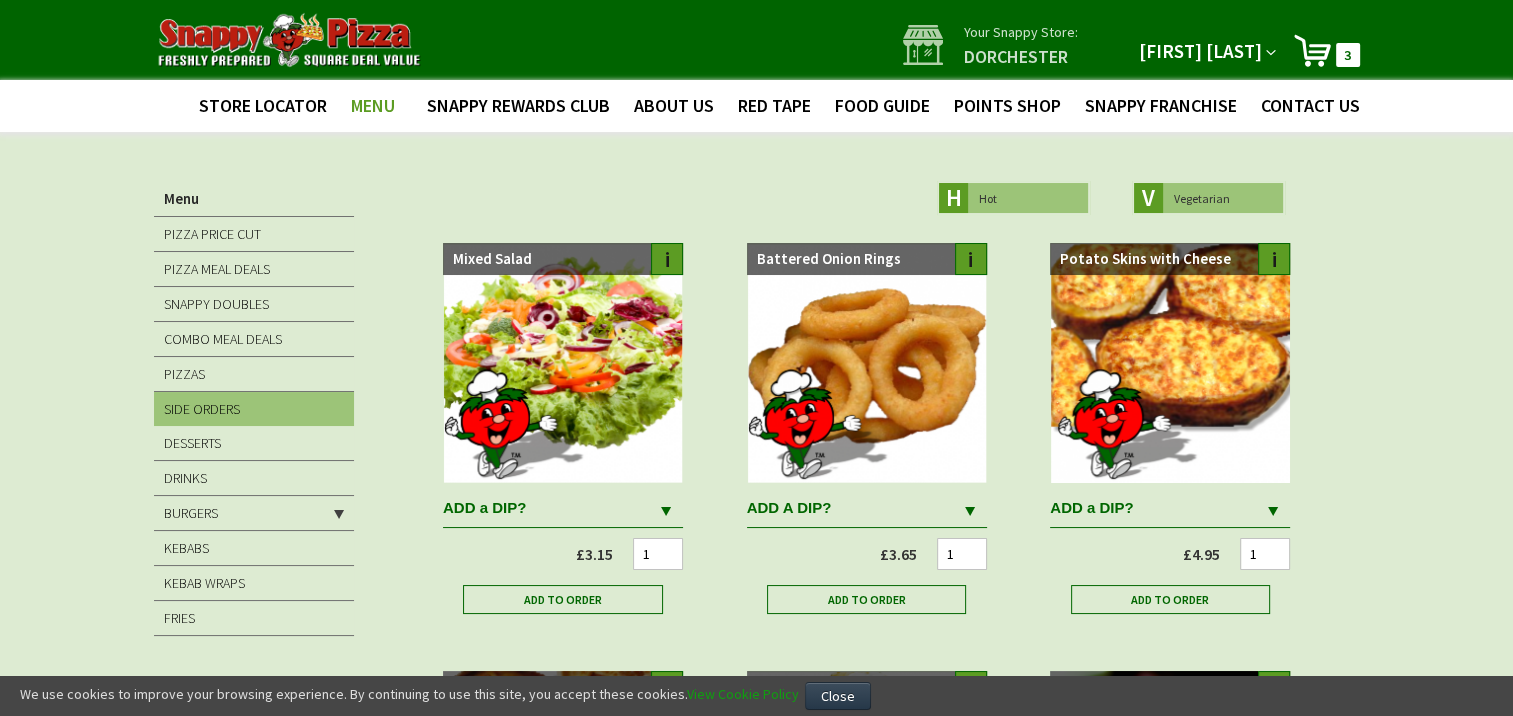 scroll, scrollTop: 0, scrollLeft: 0, axis: both 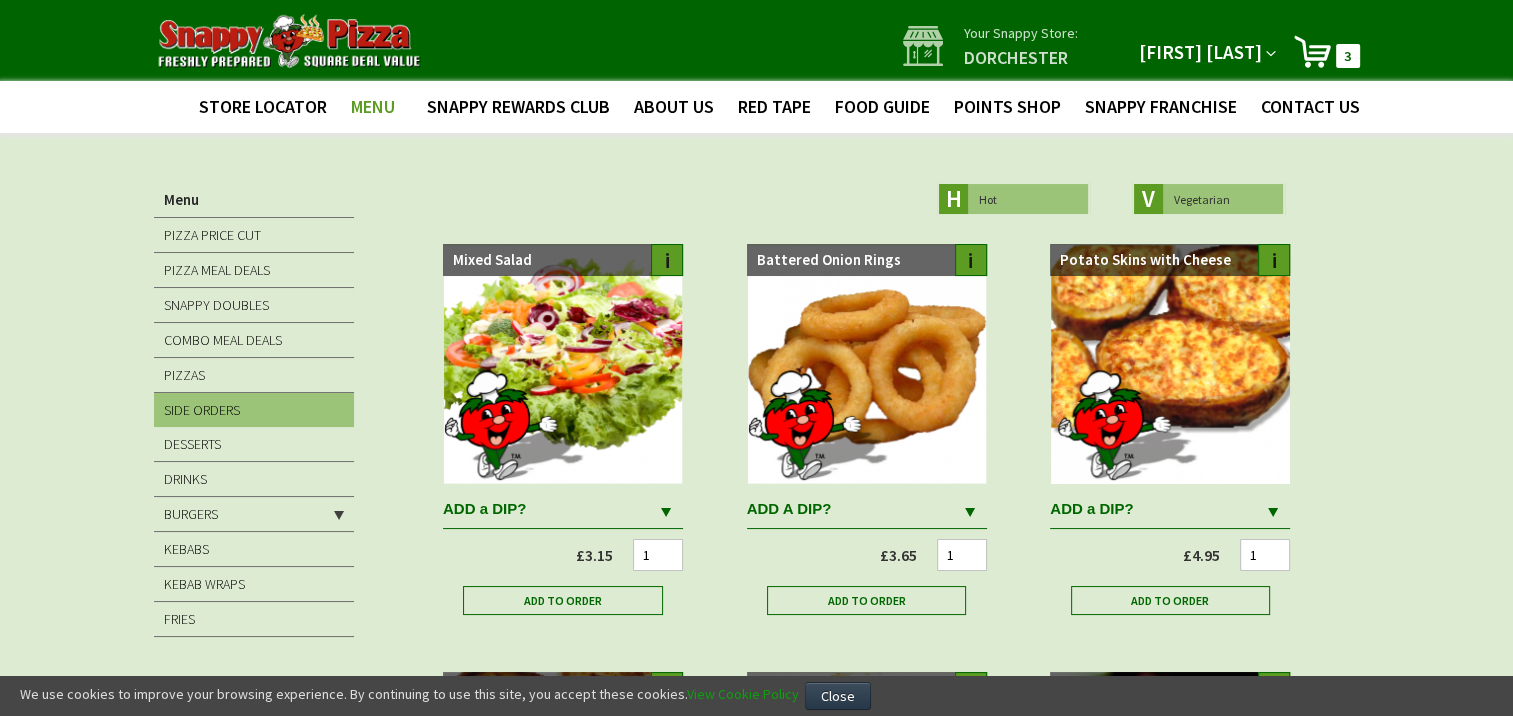 click on "My Cart
3
3
items" at bounding box center [1305, 51] 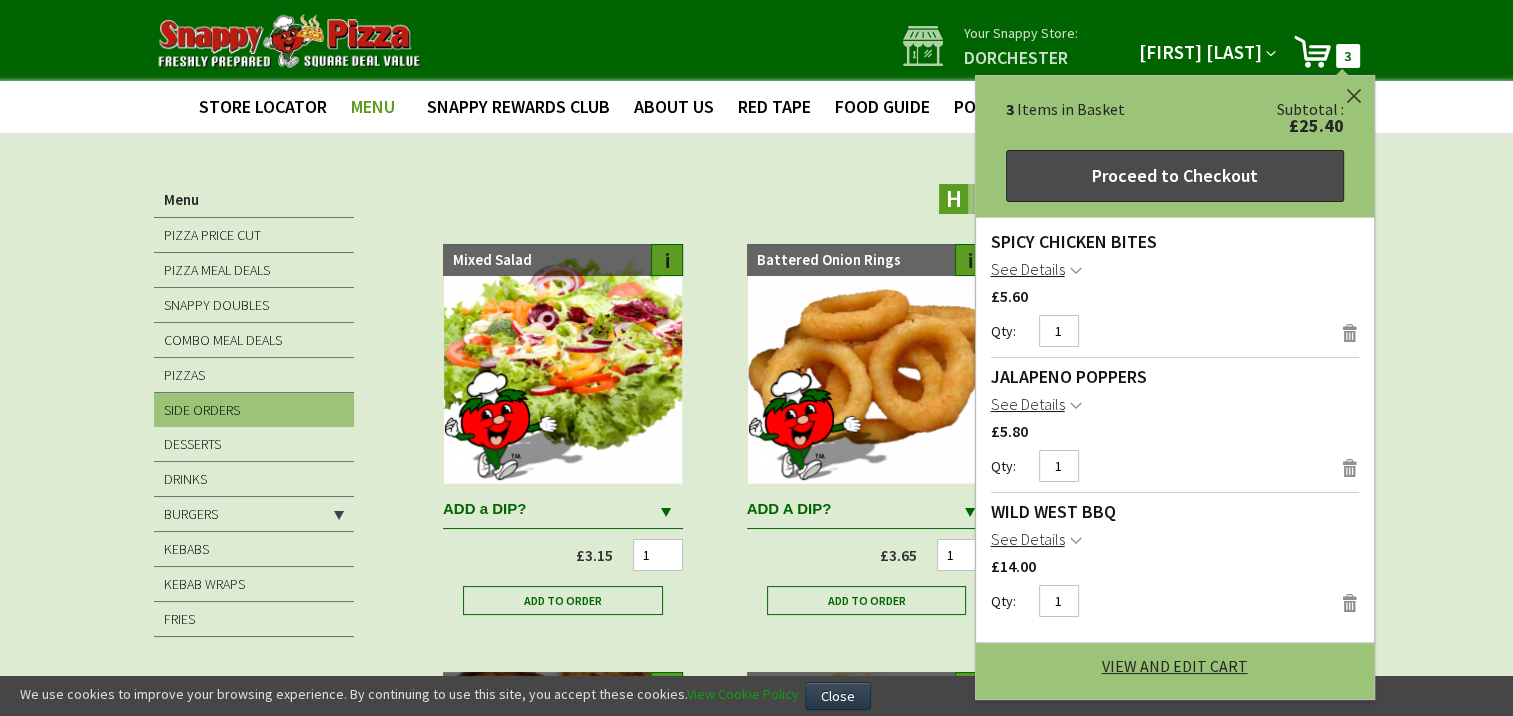 click on "Proceed to Checkout" at bounding box center (1175, 176) 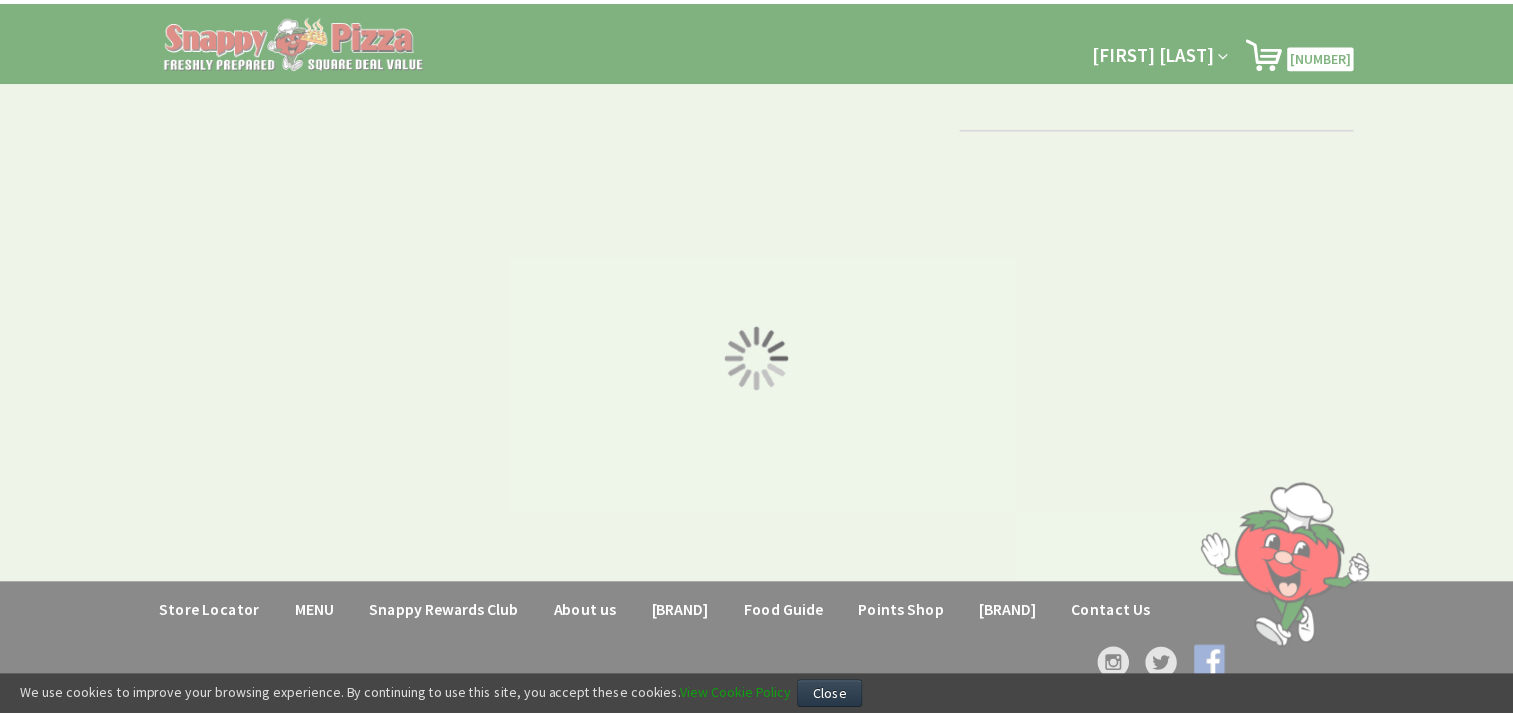 scroll, scrollTop: 0, scrollLeft: 0, axis: both 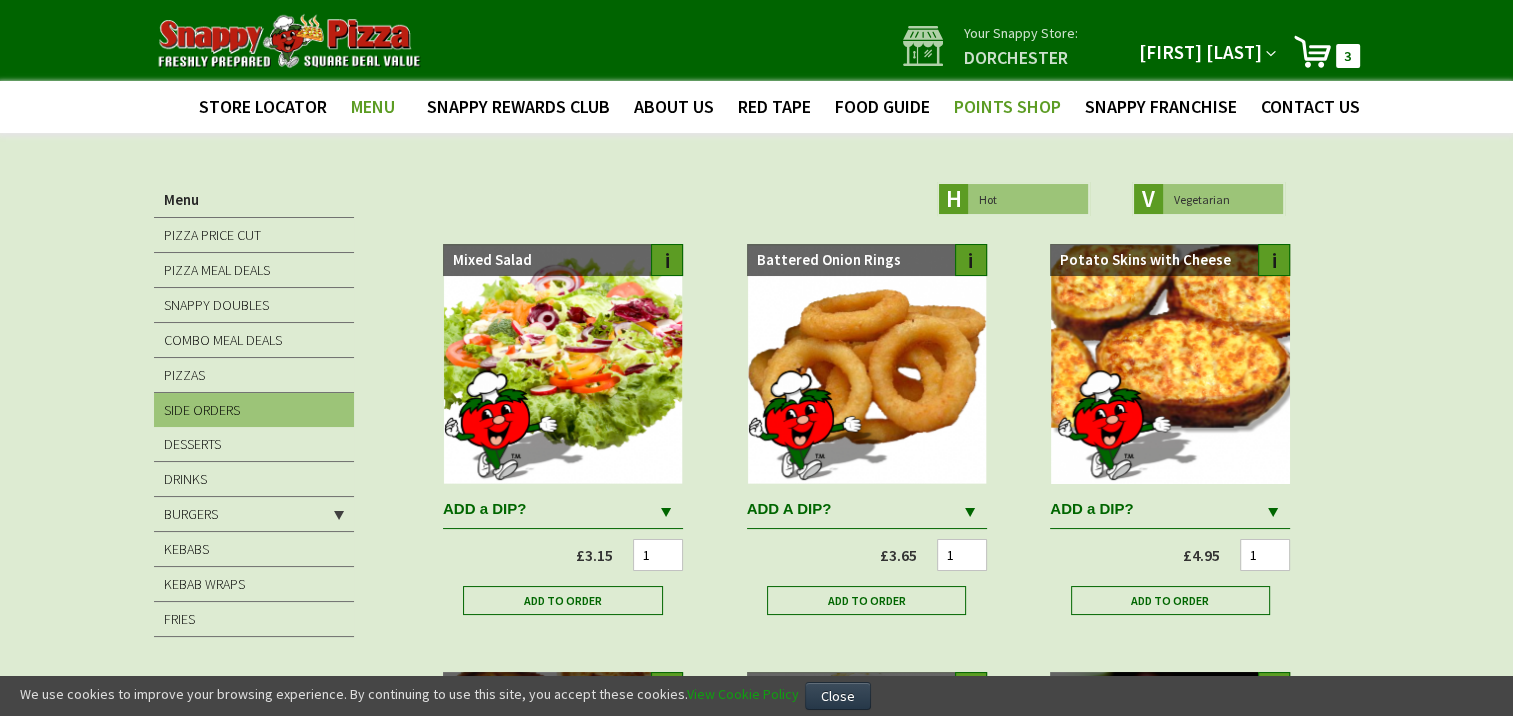type on "[FIRST] [LAST]" 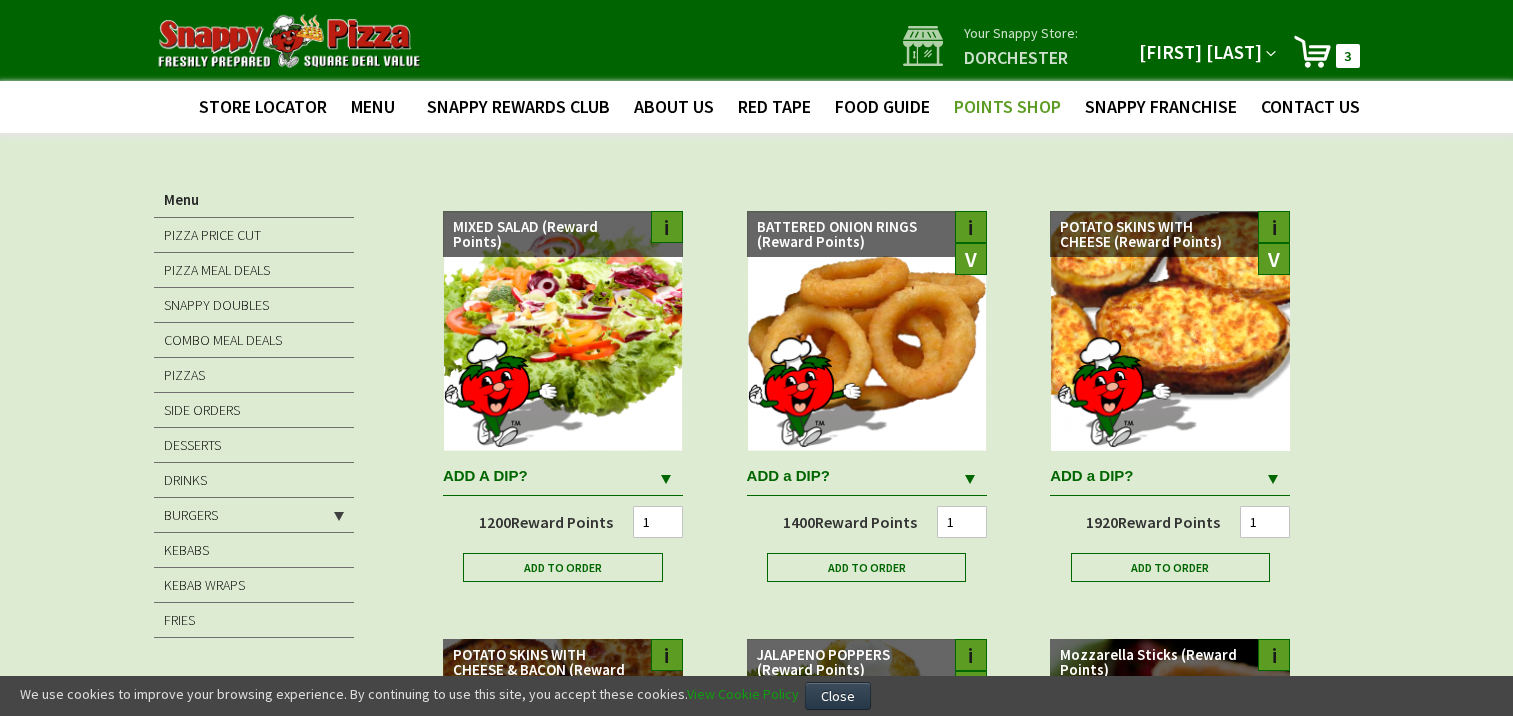 scroll, scrollTop: 0, scrollLeft: 0, axis: both 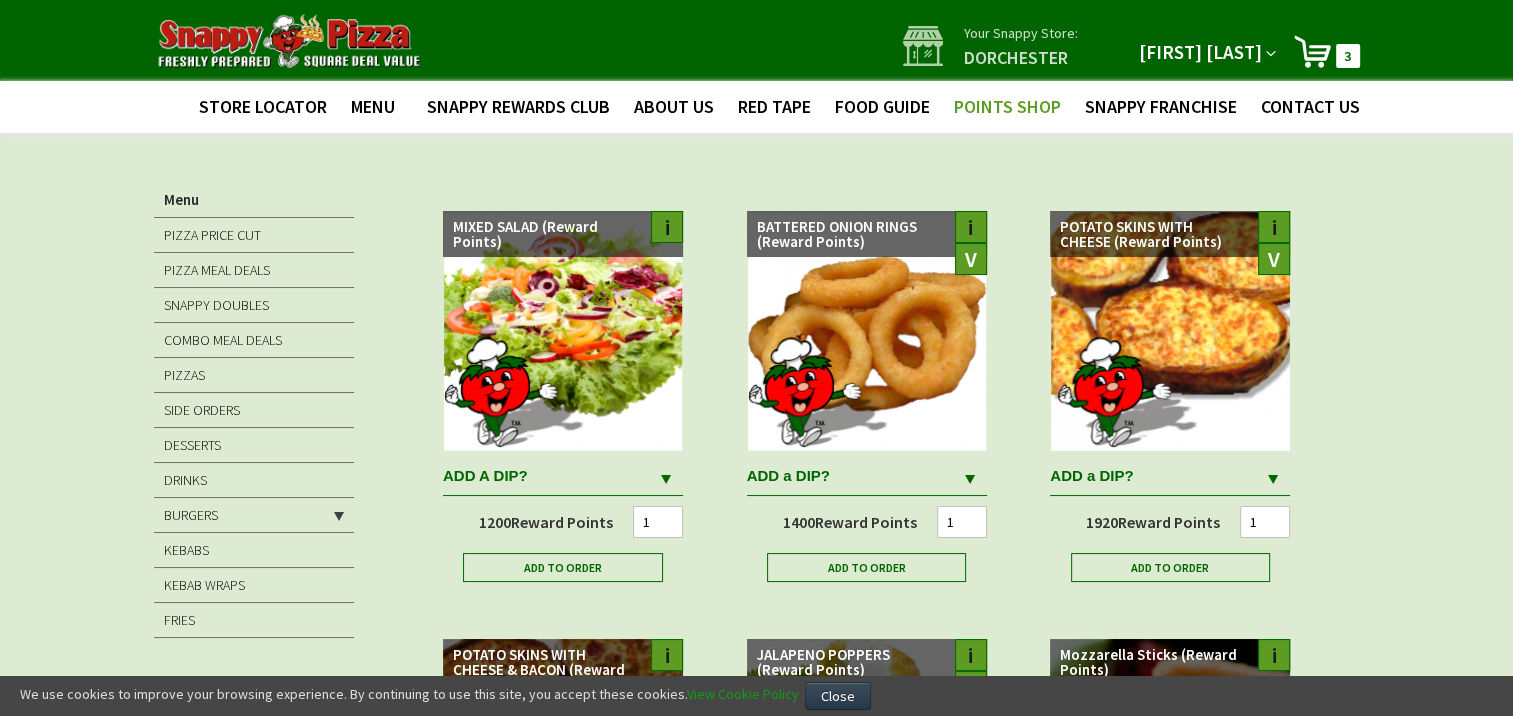 type on "[USERNAME]@[DOMAIN]" 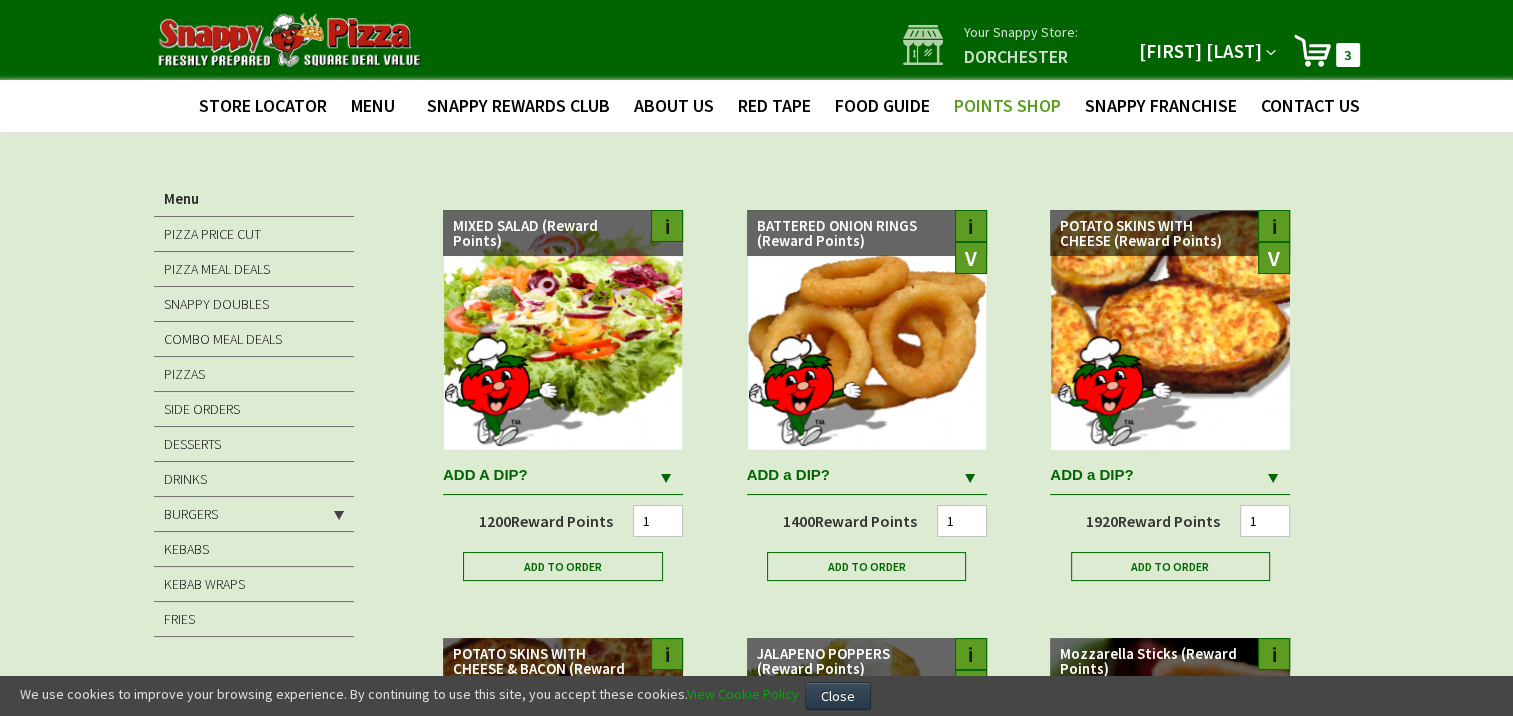 scroll, scrollTop: 0, scrollLeft: 0, axis: both 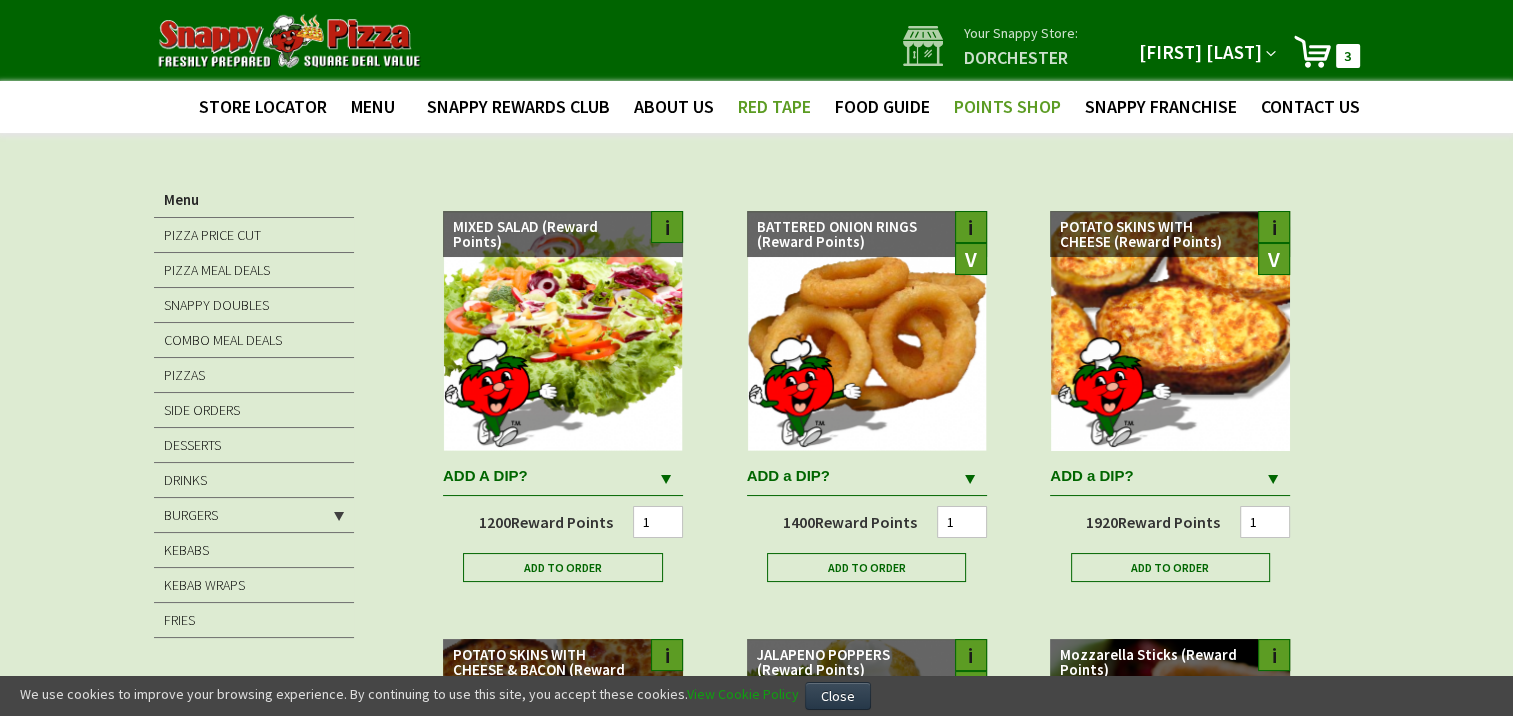 type on "[EMAIL]" 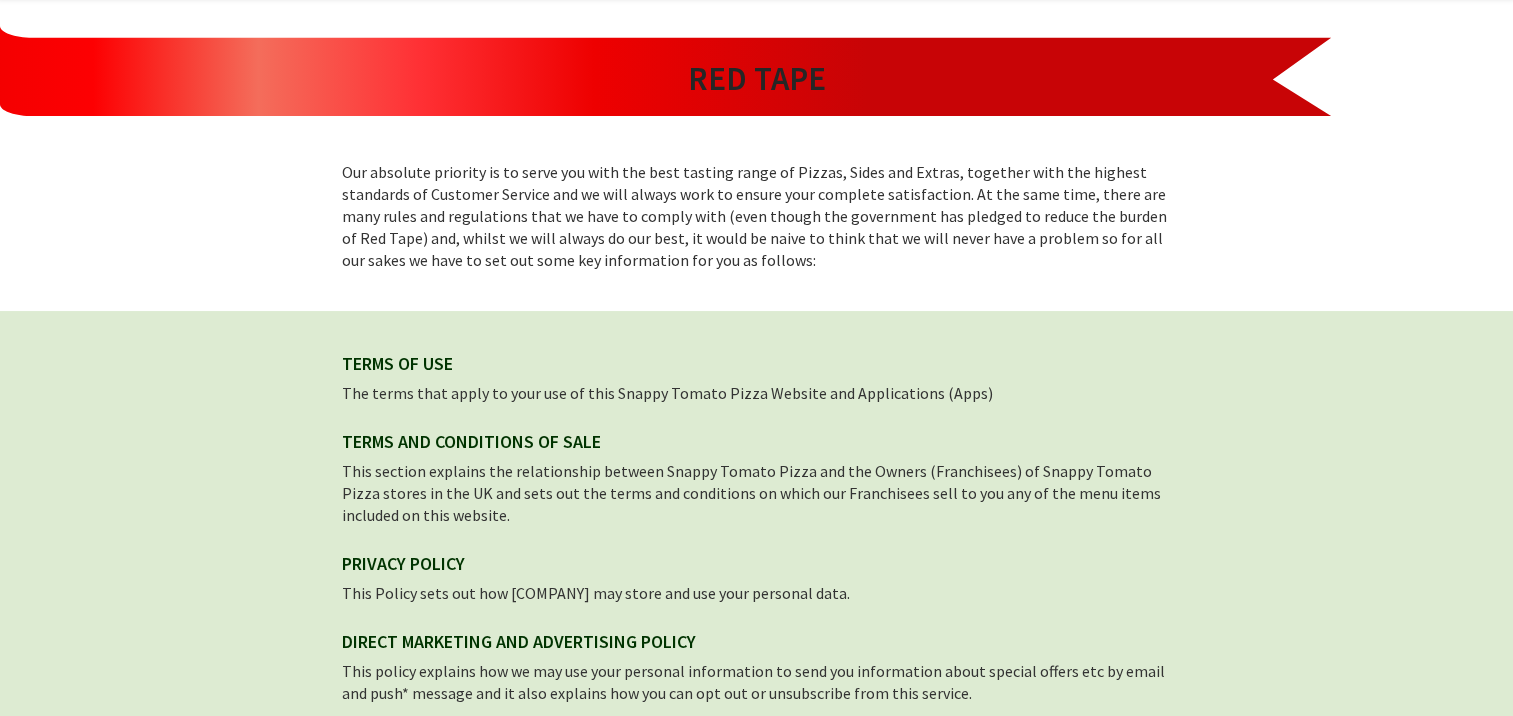 scroll, scrollTop: 500, scrollLeft: 0, axis: vertical 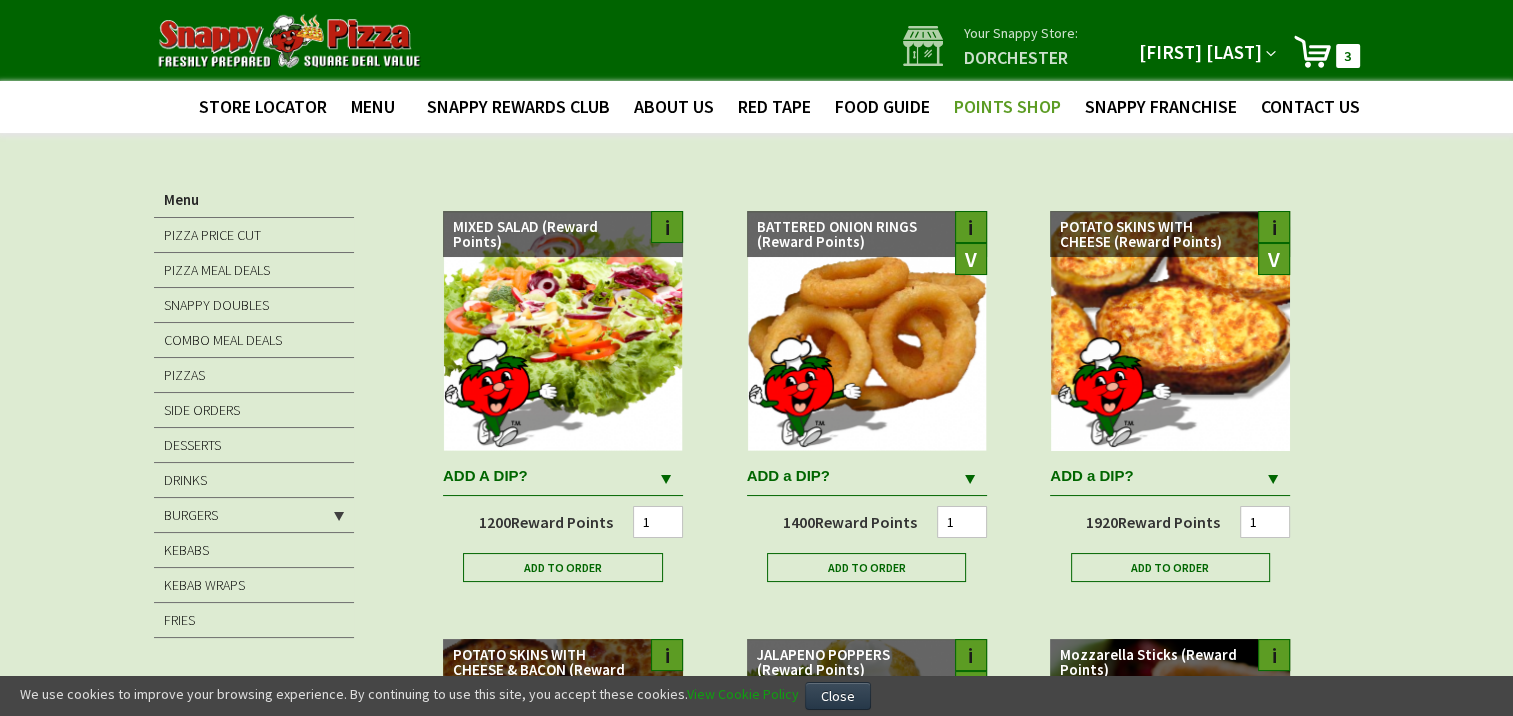 type on "[FIRST] [LAST]" 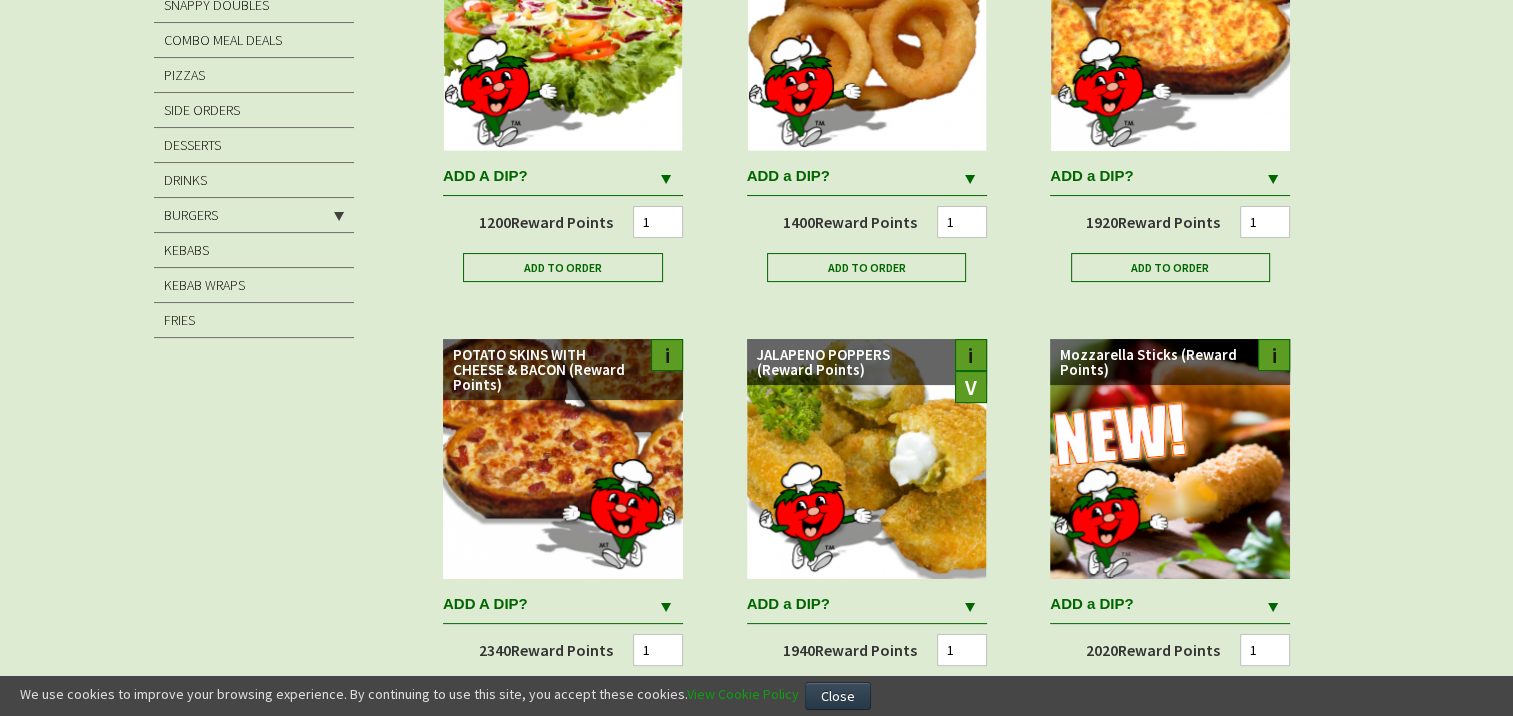scroll, scrollTop: 0, scrollLeft: 0, axis: both 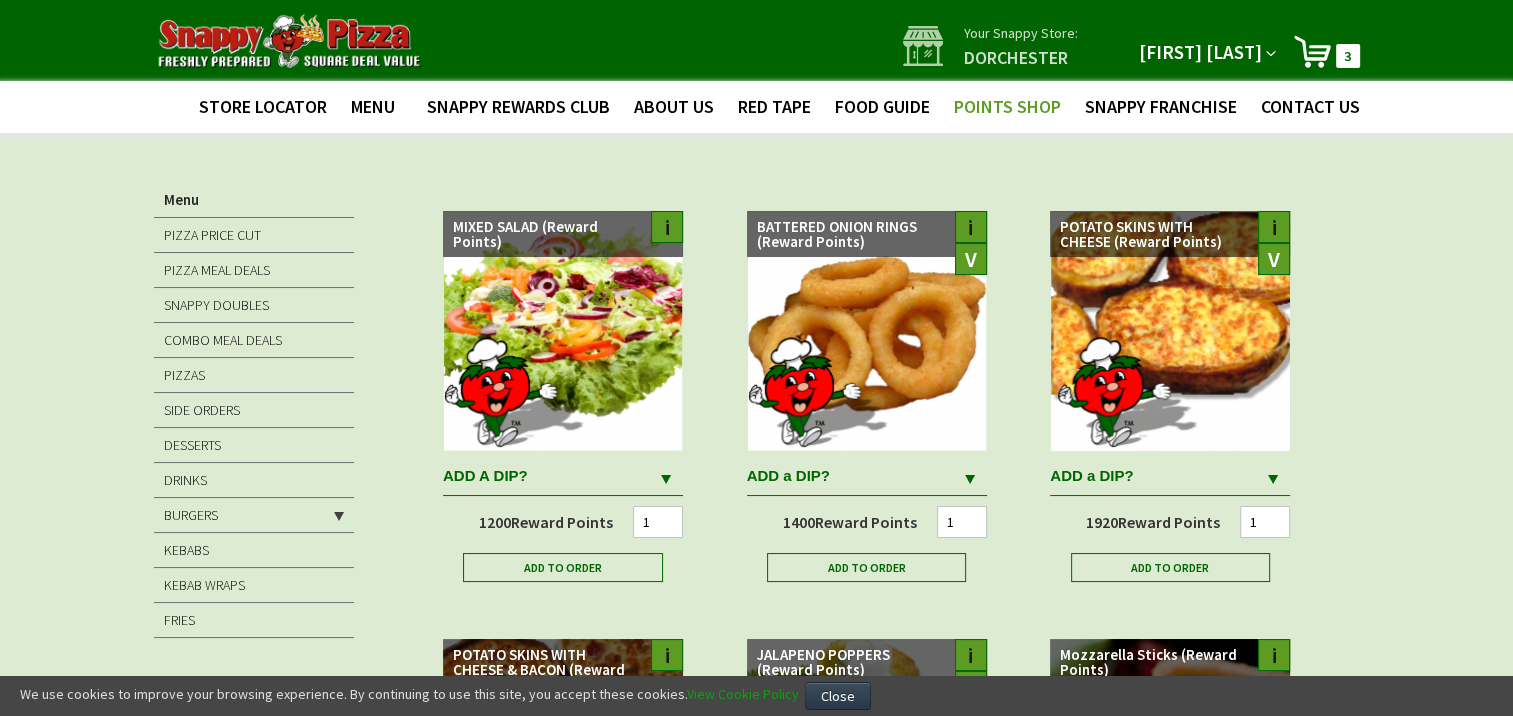 type on "[EMAIL]" 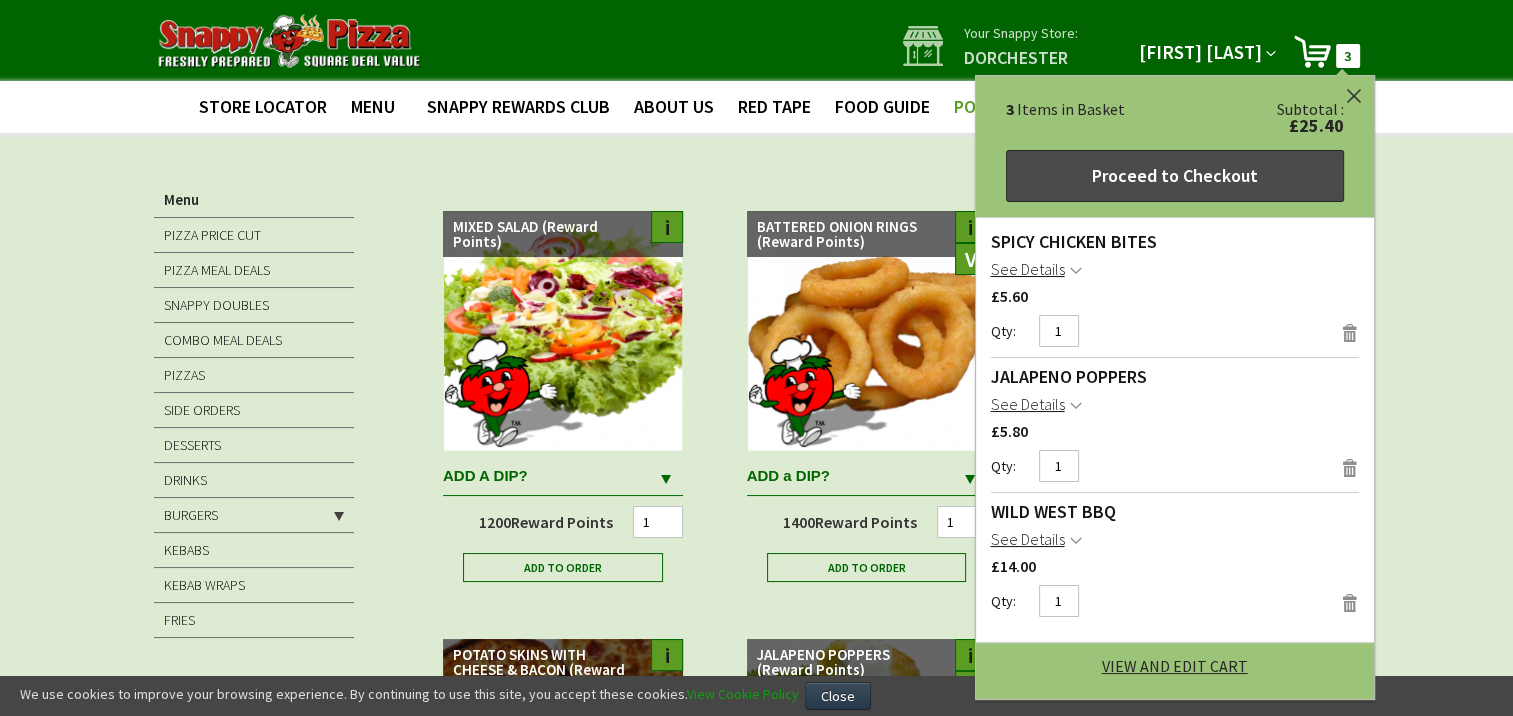 click on "Proceed to Checkout" at bounding box center (1175, 176) 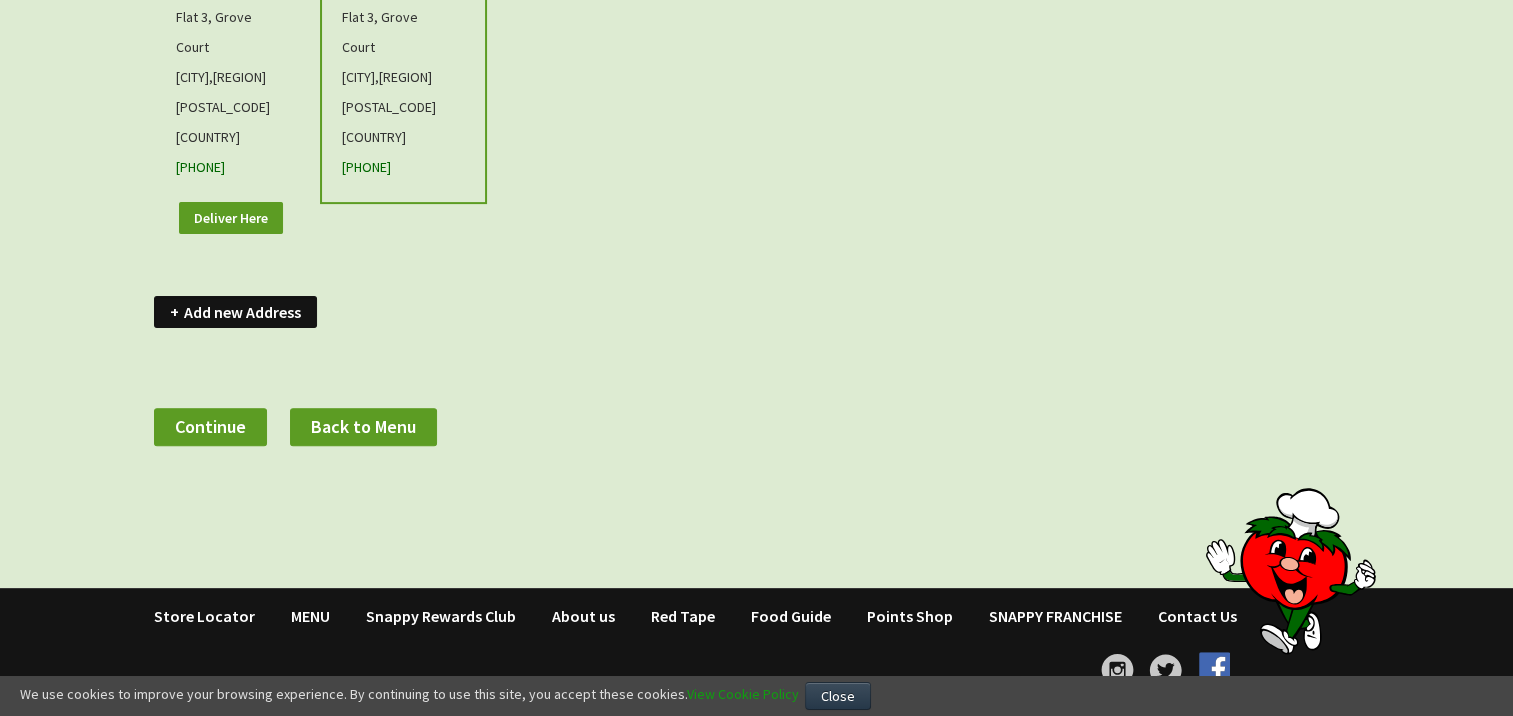 scroll, scrollTop: 600, scrollLeft: 0, axis: vertical 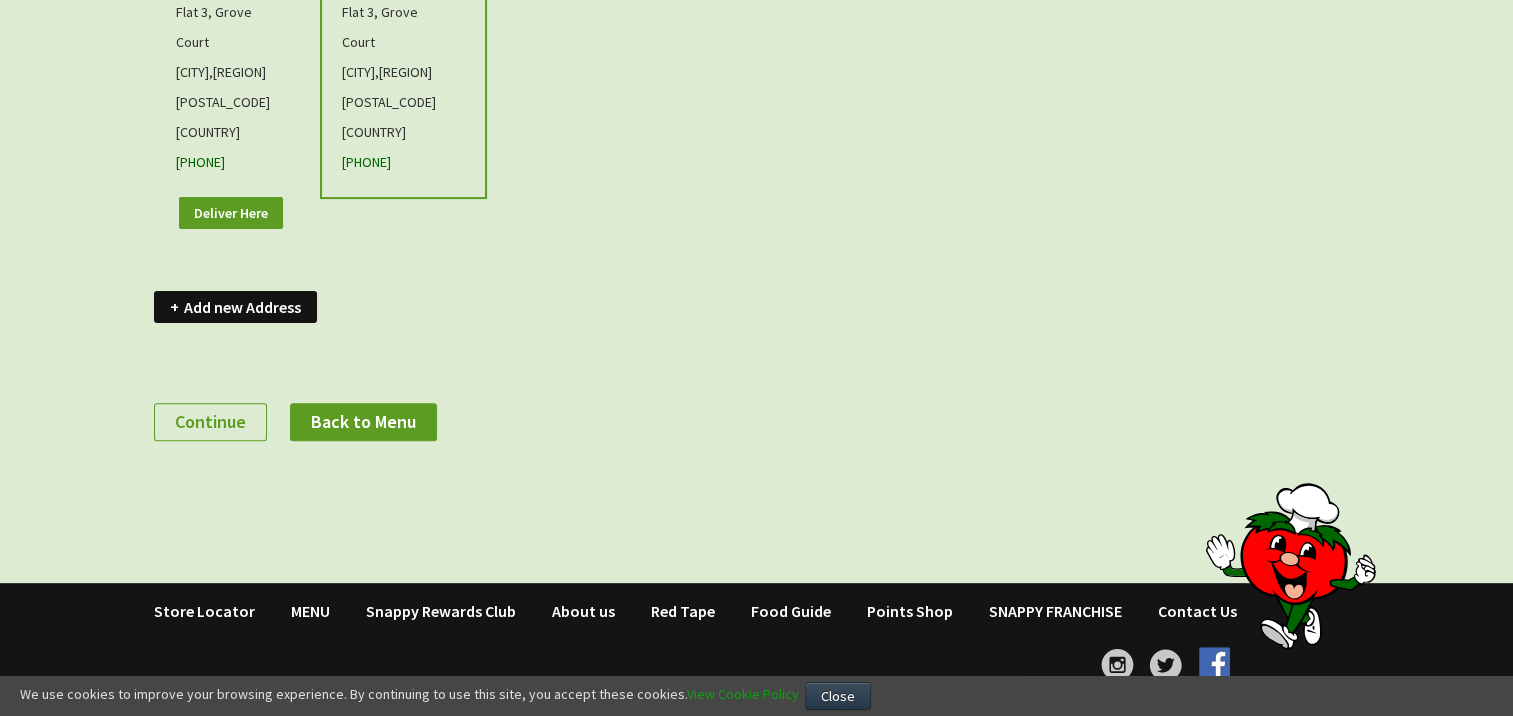 type on "[EMAIL]" 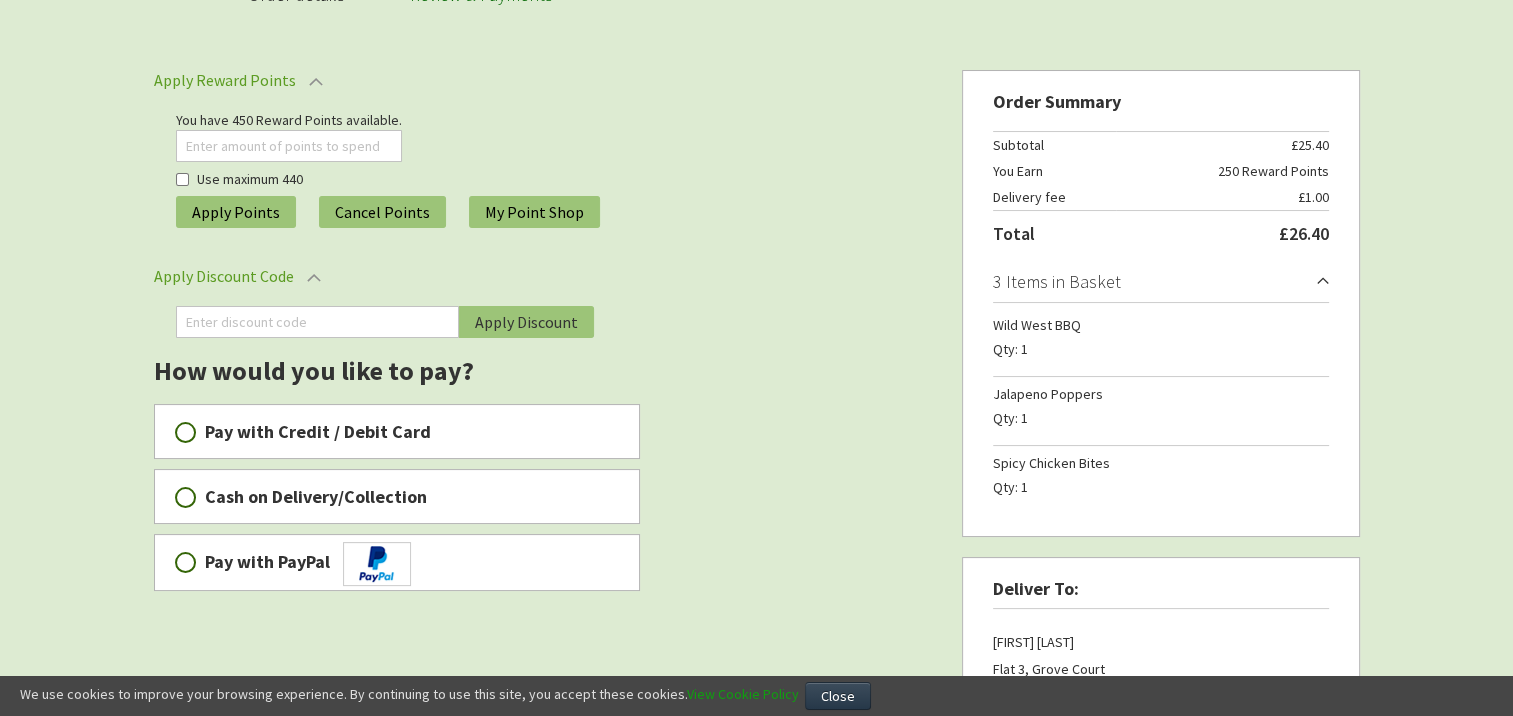 scroll, scrollTop: 162, scrollLeft: 0, axis: vertical 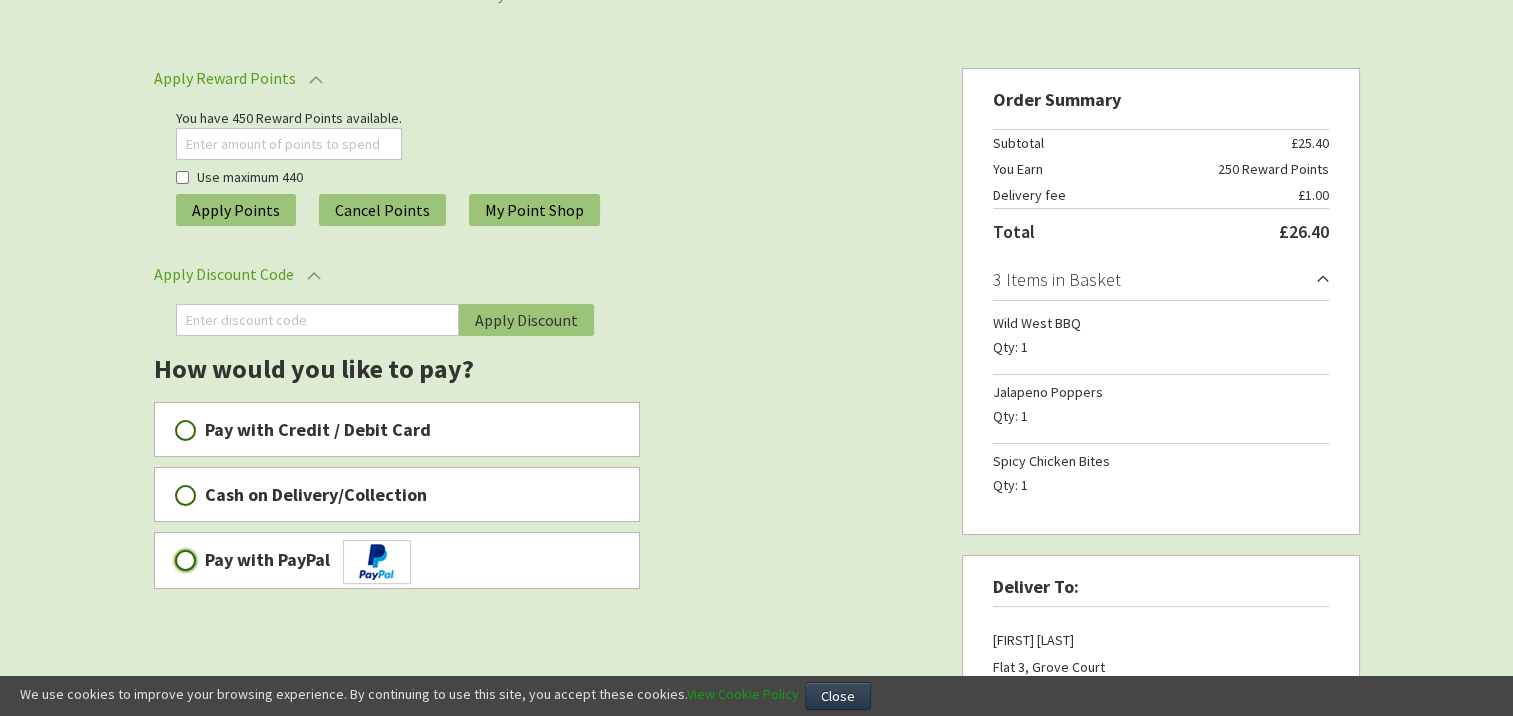 click on "Pay with PayPal" at bounding box center (185, 560) 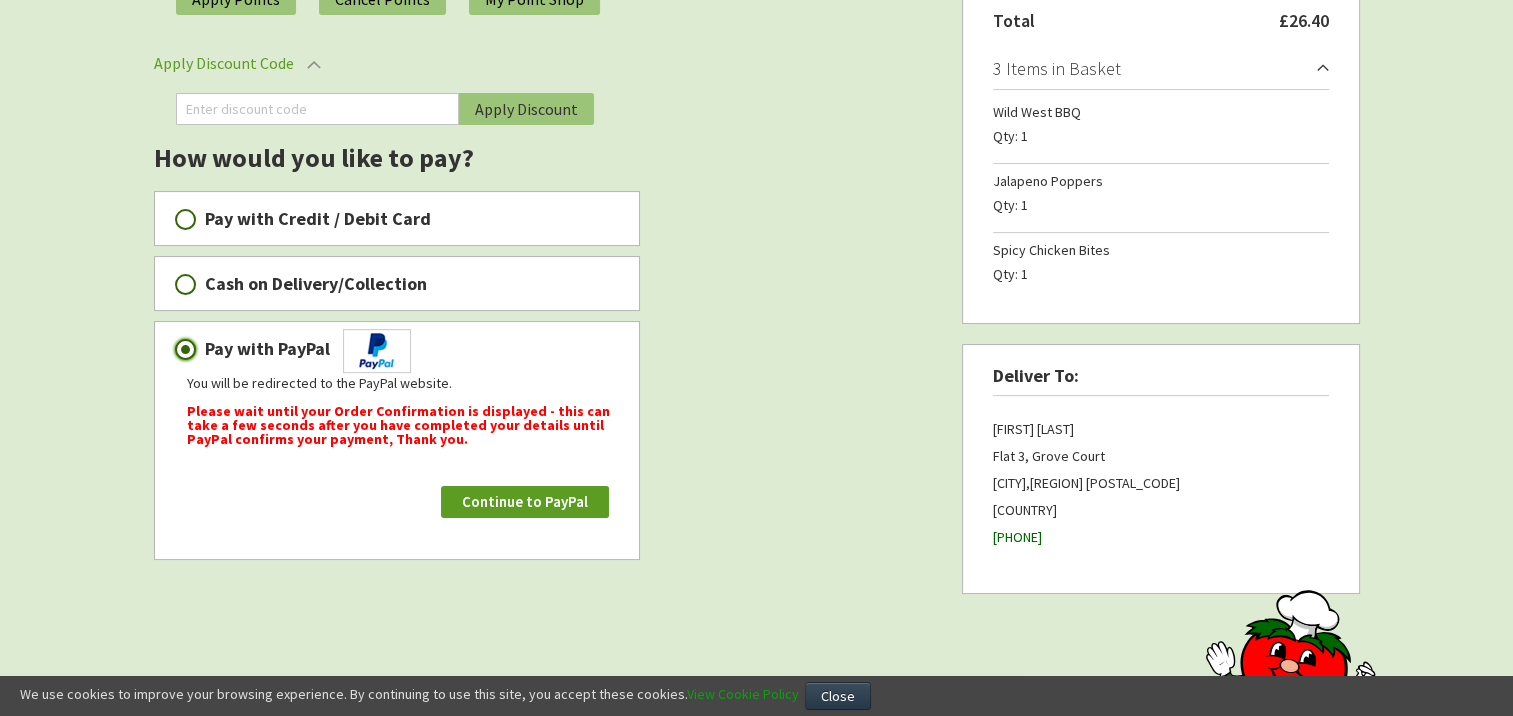 scroll, scrollTop: 462, scrollLeft: 0, axis: vertical 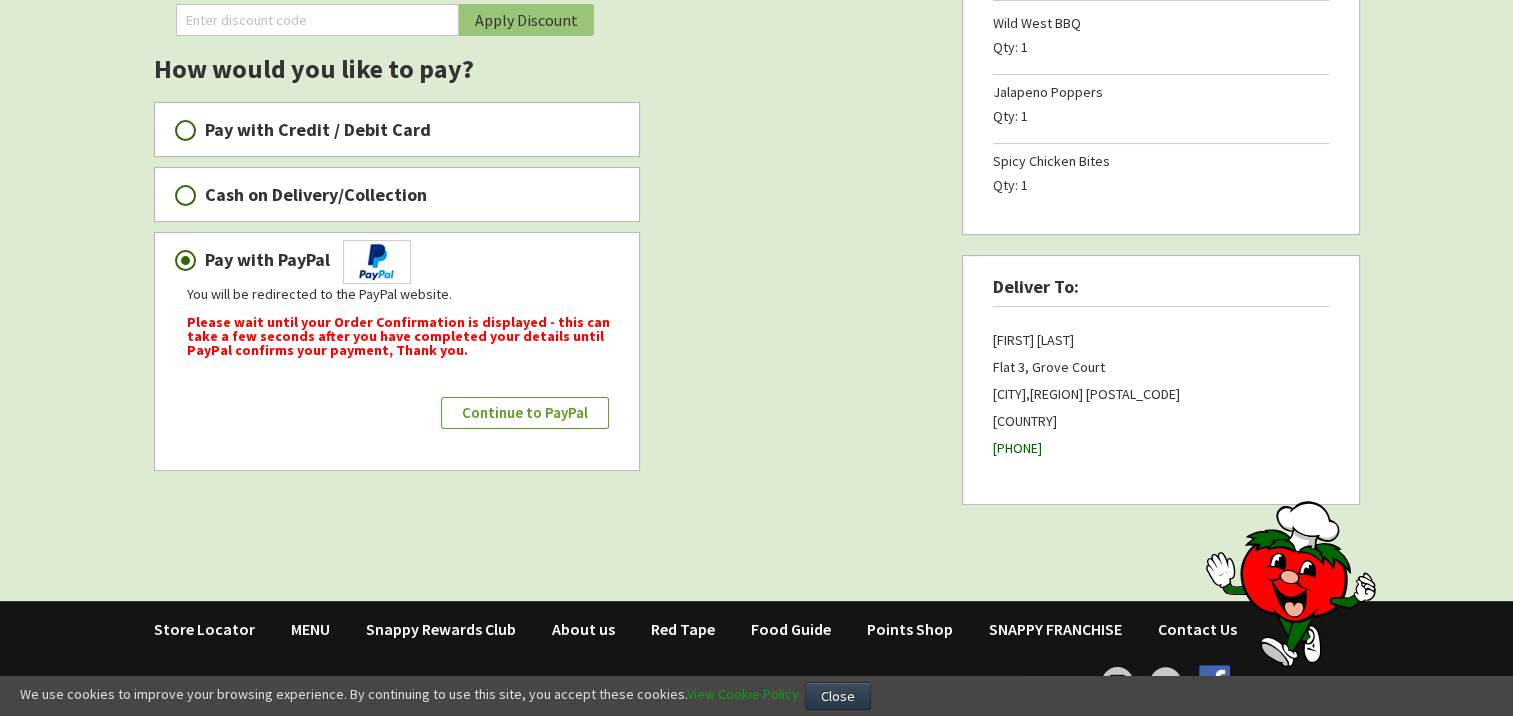 click on "Continue to PayPal" at bounding box center (525, 412) 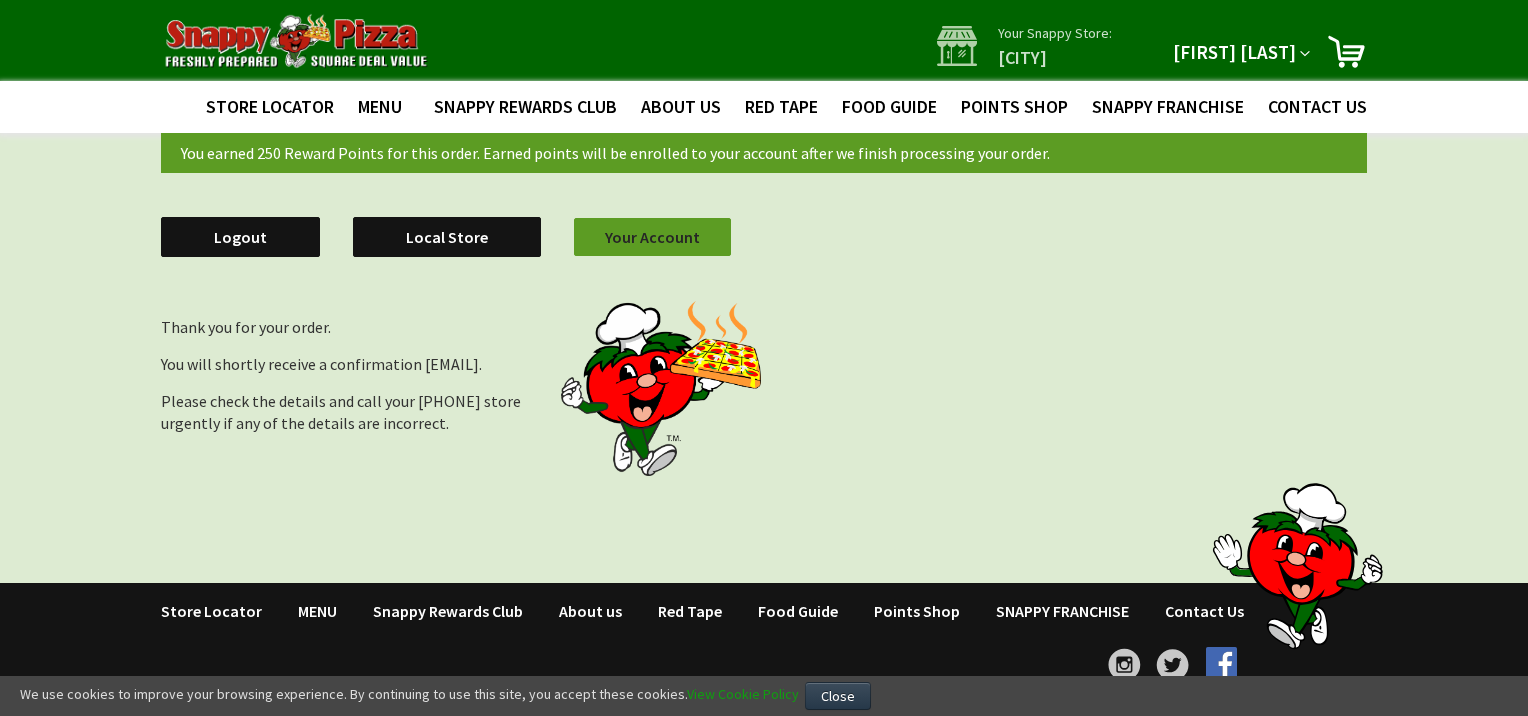 scroll, scrollTop: 0, scrollLeft: 0, axis: both 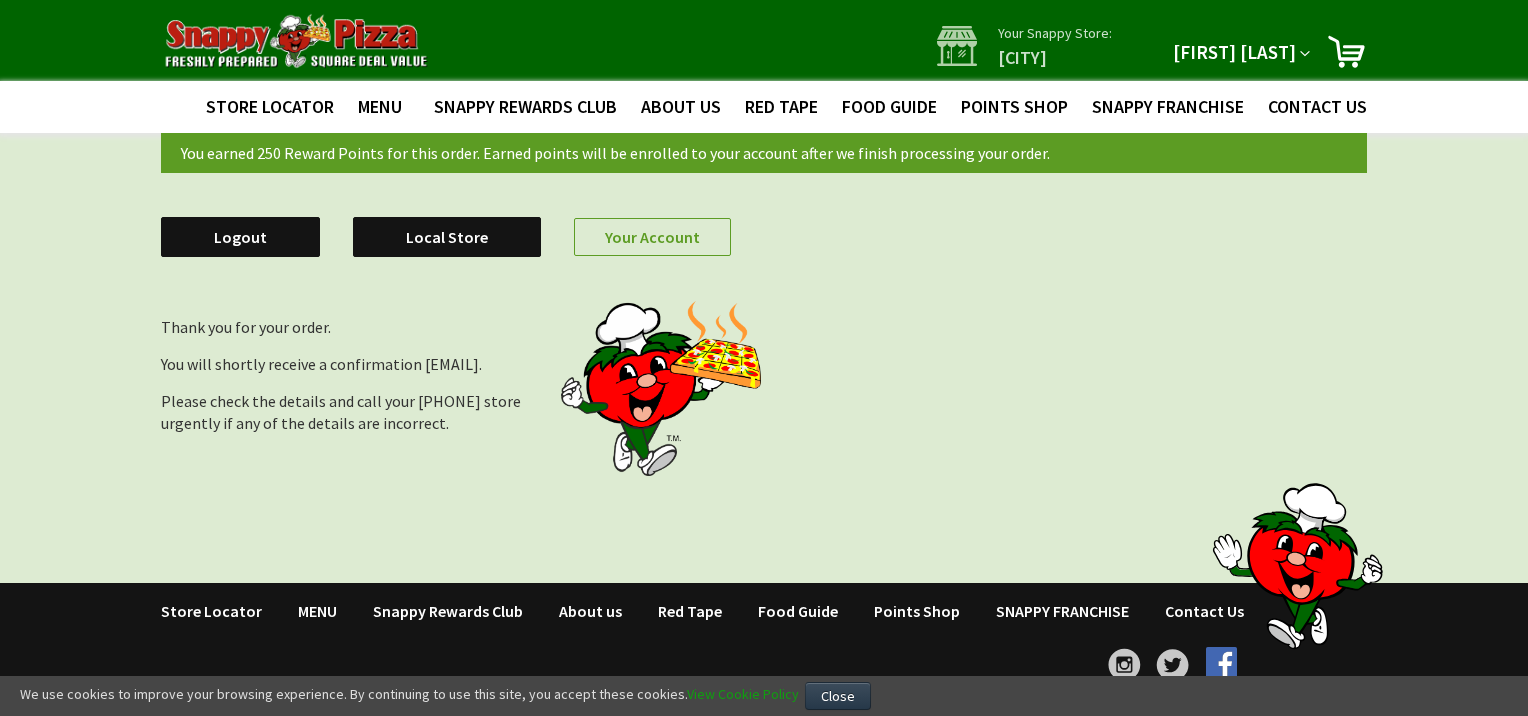 type on "[EMAIL]" 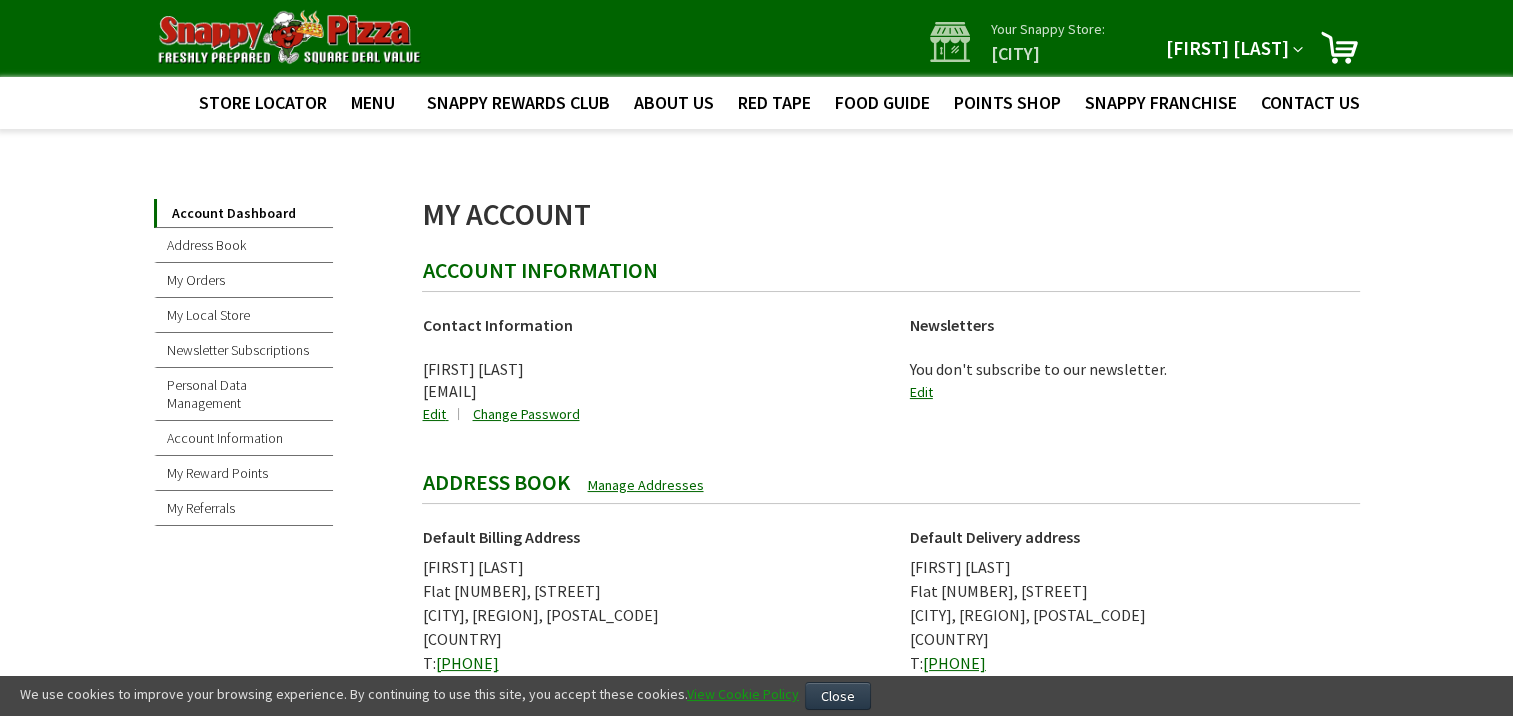 scroll, scrollTop: 0, scrollLeft: 0, axis: both 